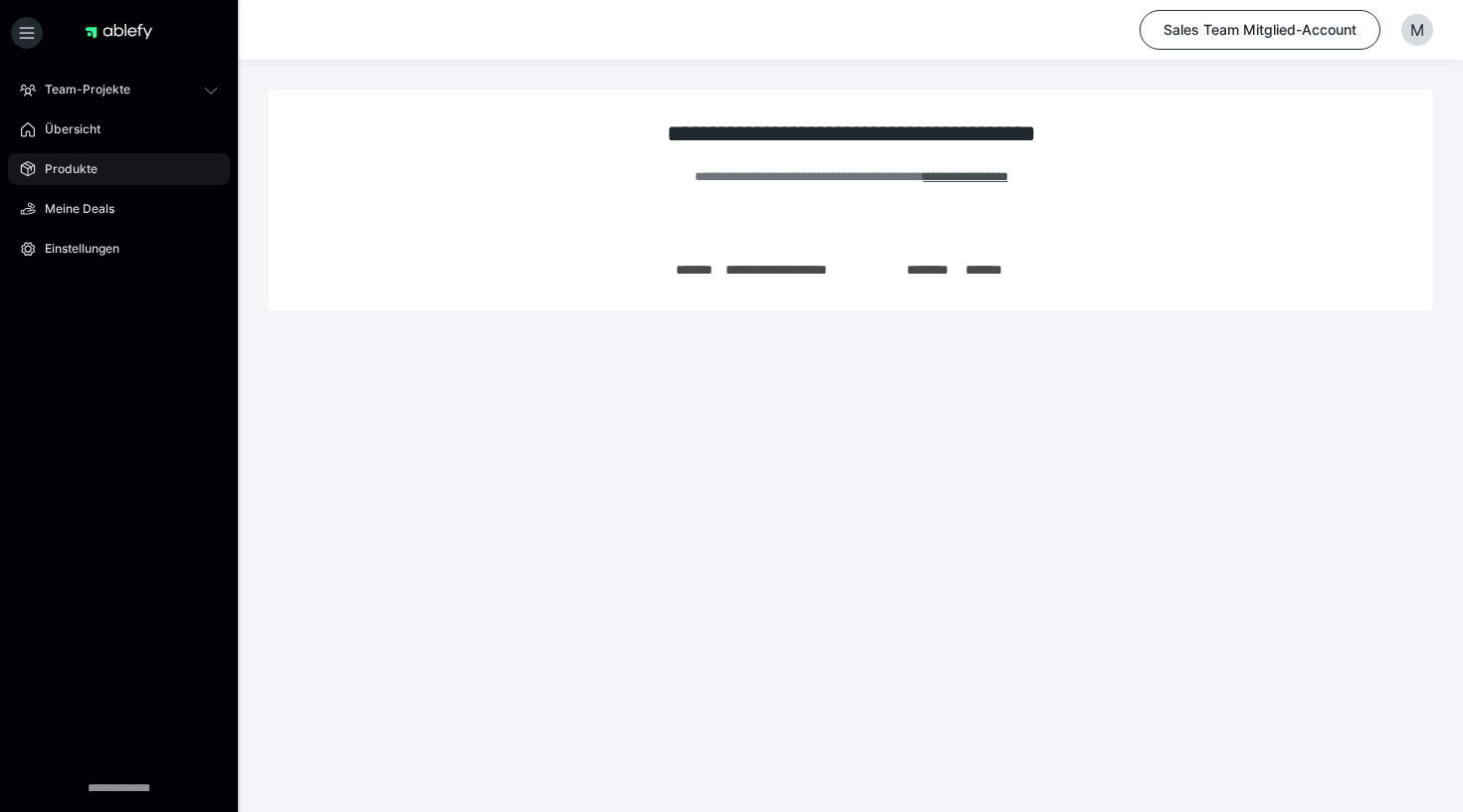 scroll, scrollTop: 0, scrollLeft: 0, axis: both 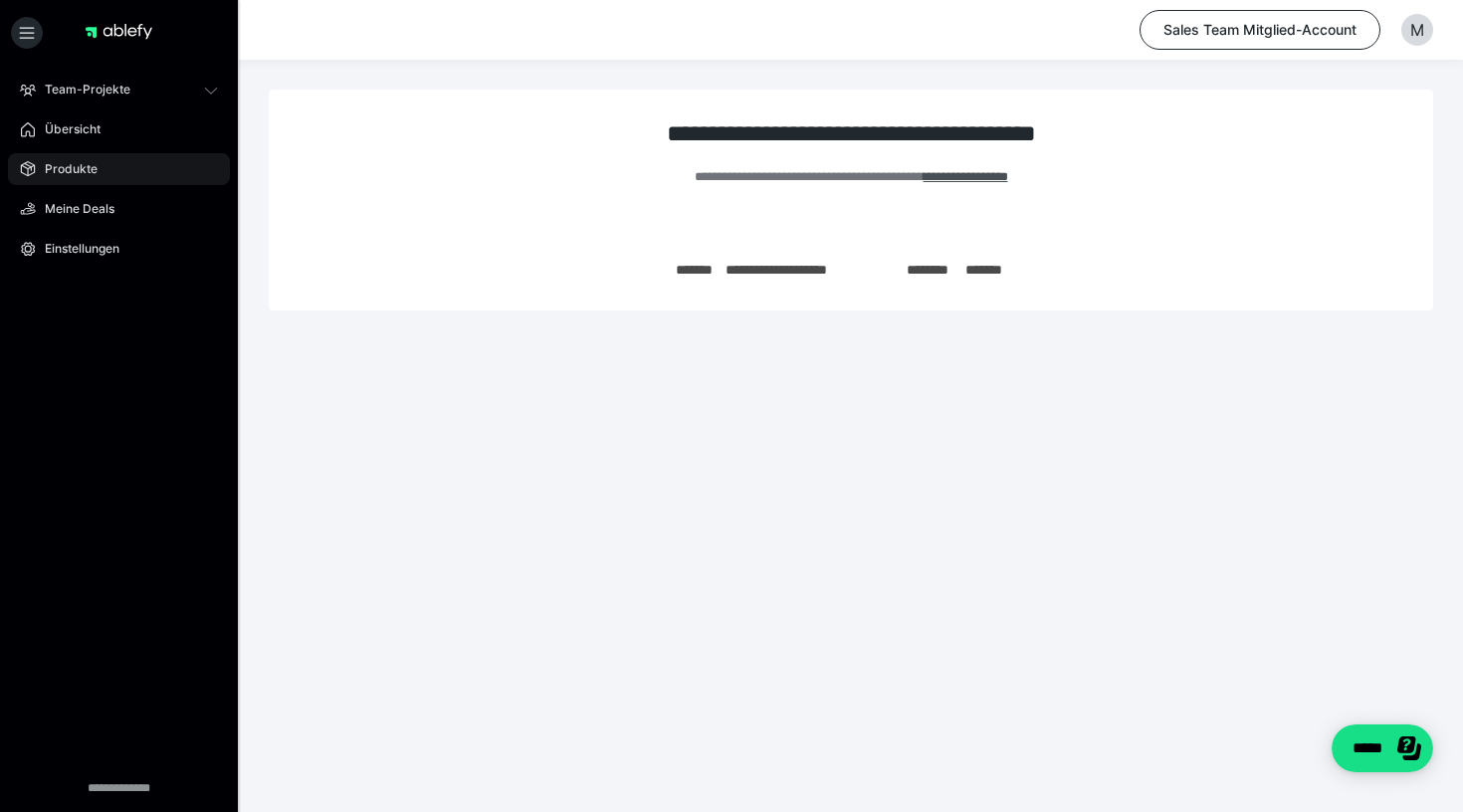click on "Produkte" at bounding box center (118, 169) 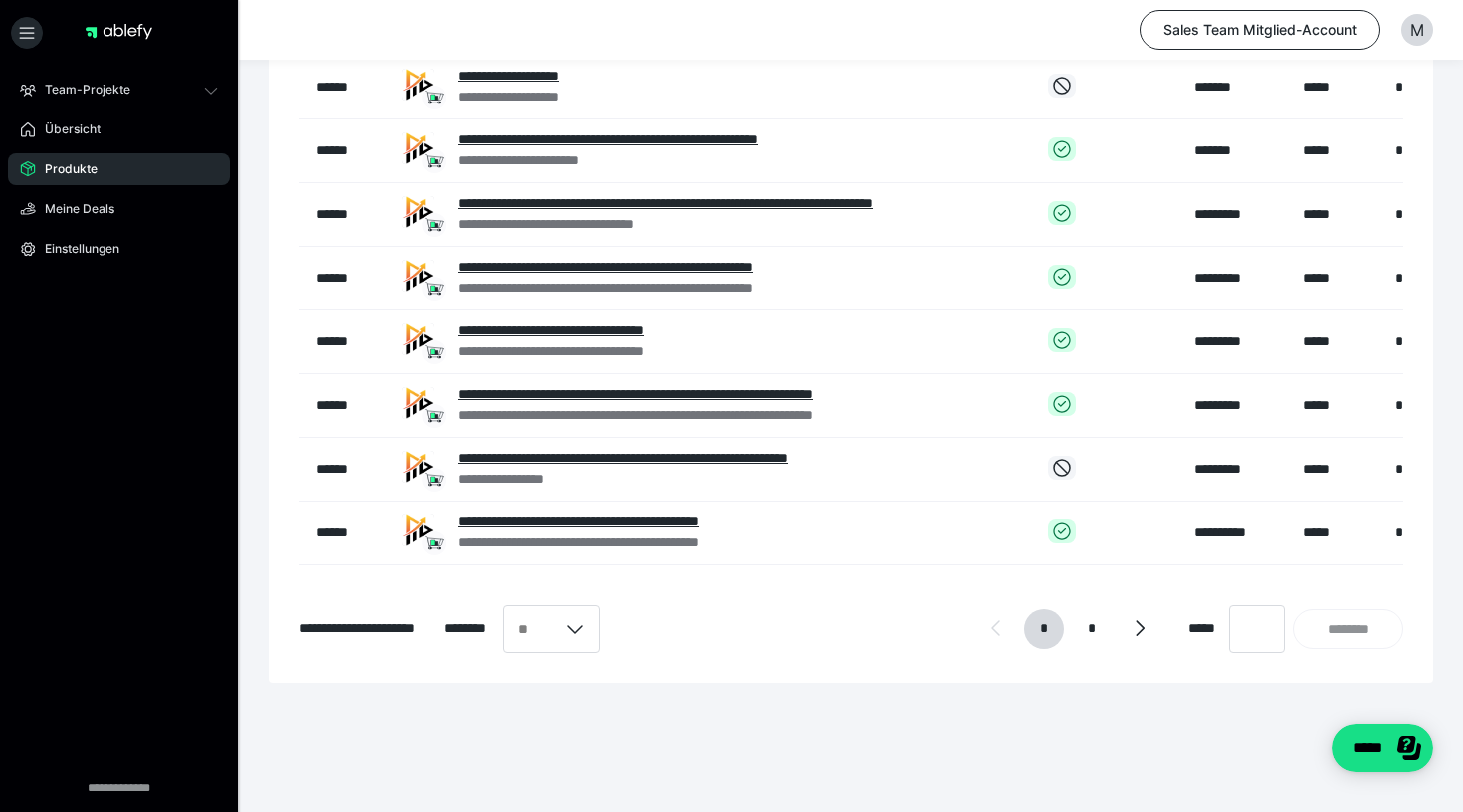 scroll, scrollTop: 347, scrollLeft: 0, axis: vertical 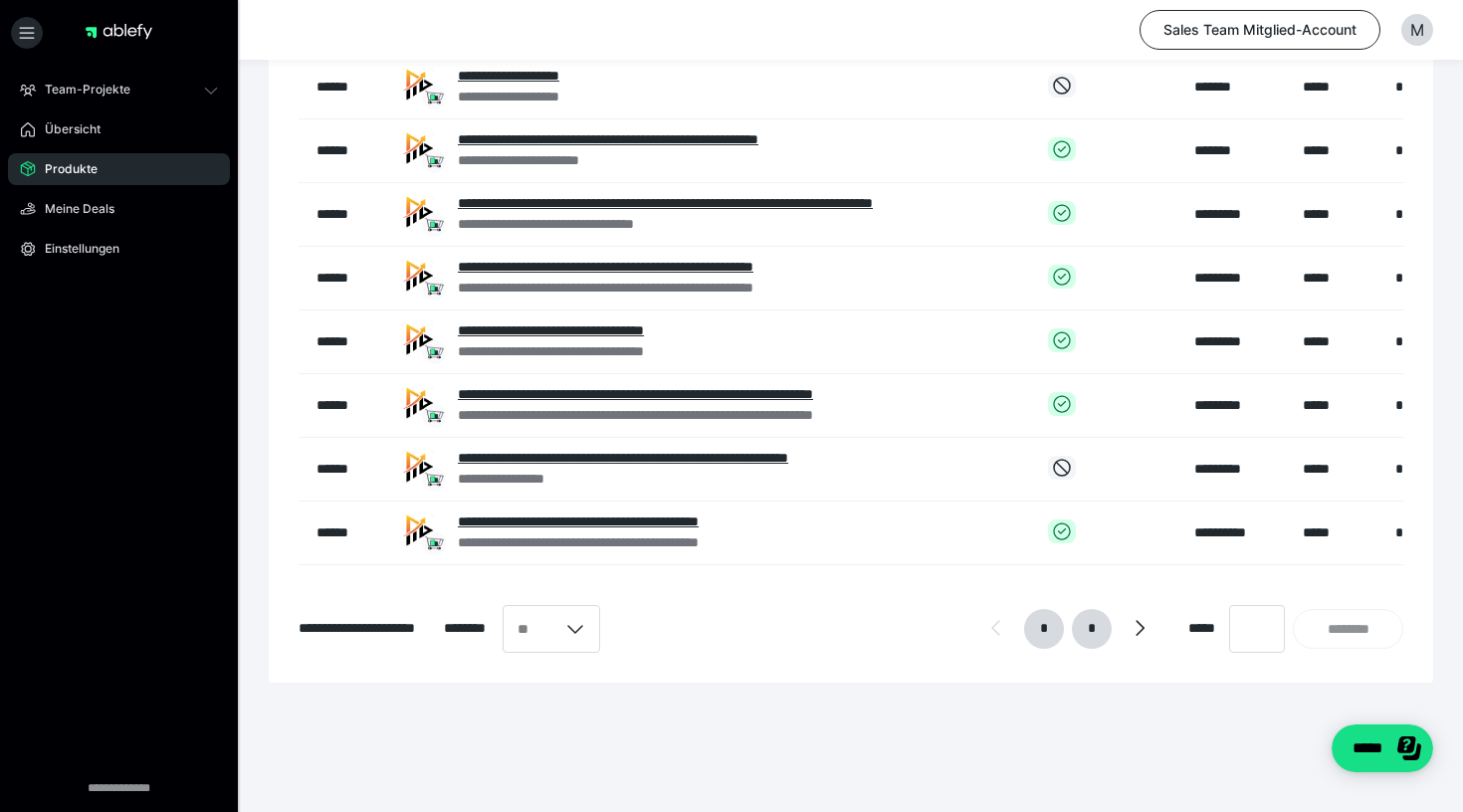 click on "*" at bounding box center (1092, 629) 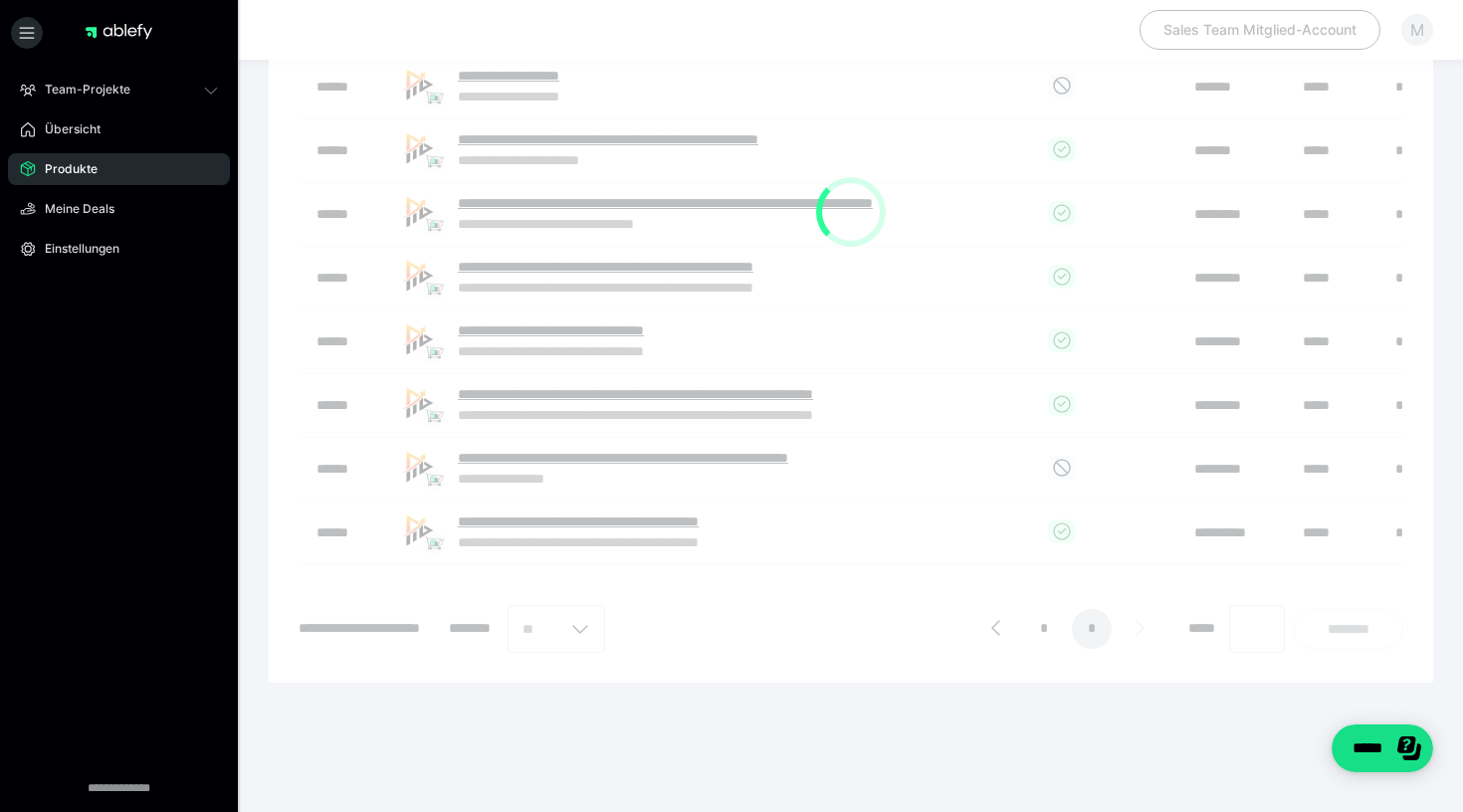 scroll, scrollTop: 0, scrollLeft: 0, axis: both 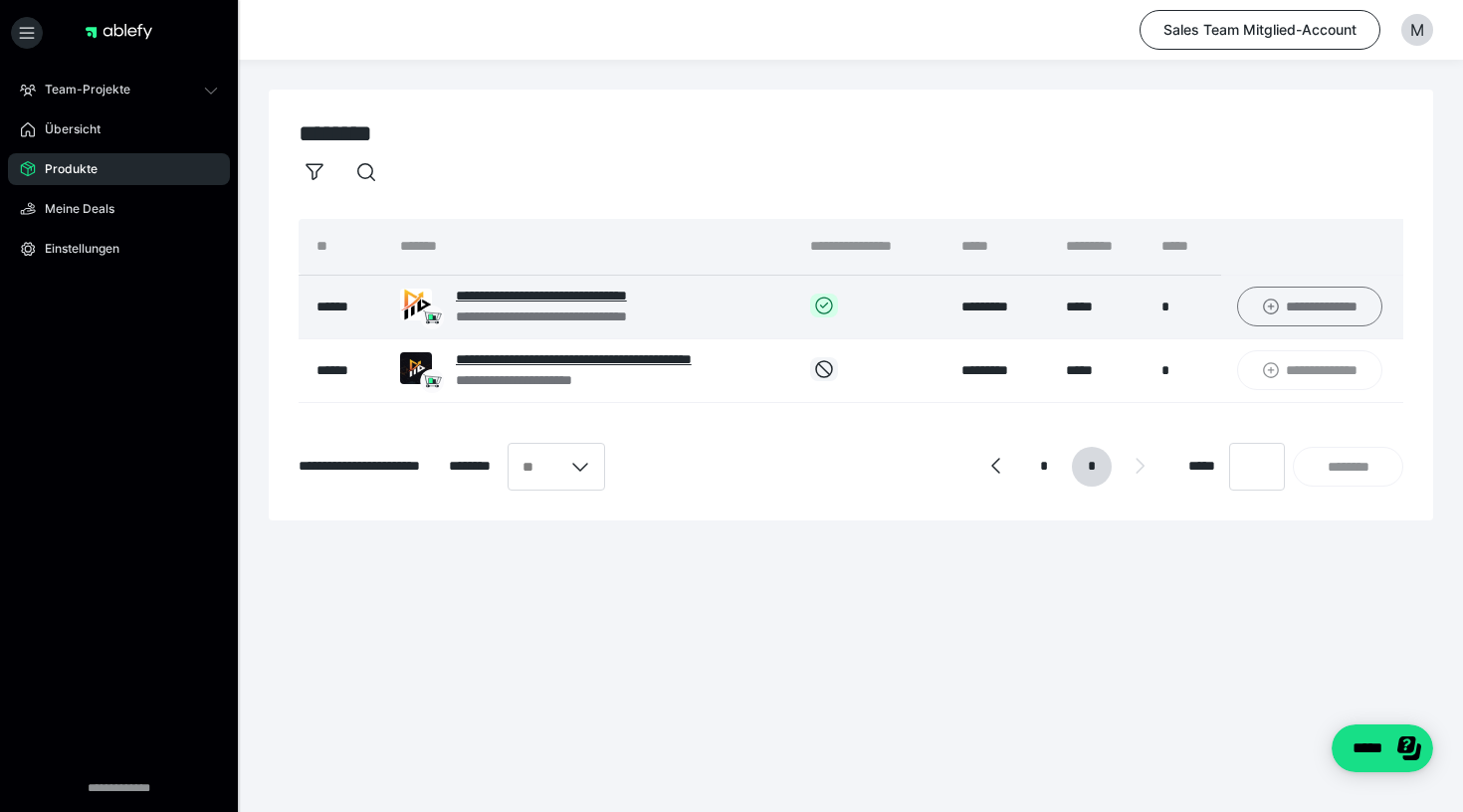 click on "**********" at bounding box center [1310, 306] 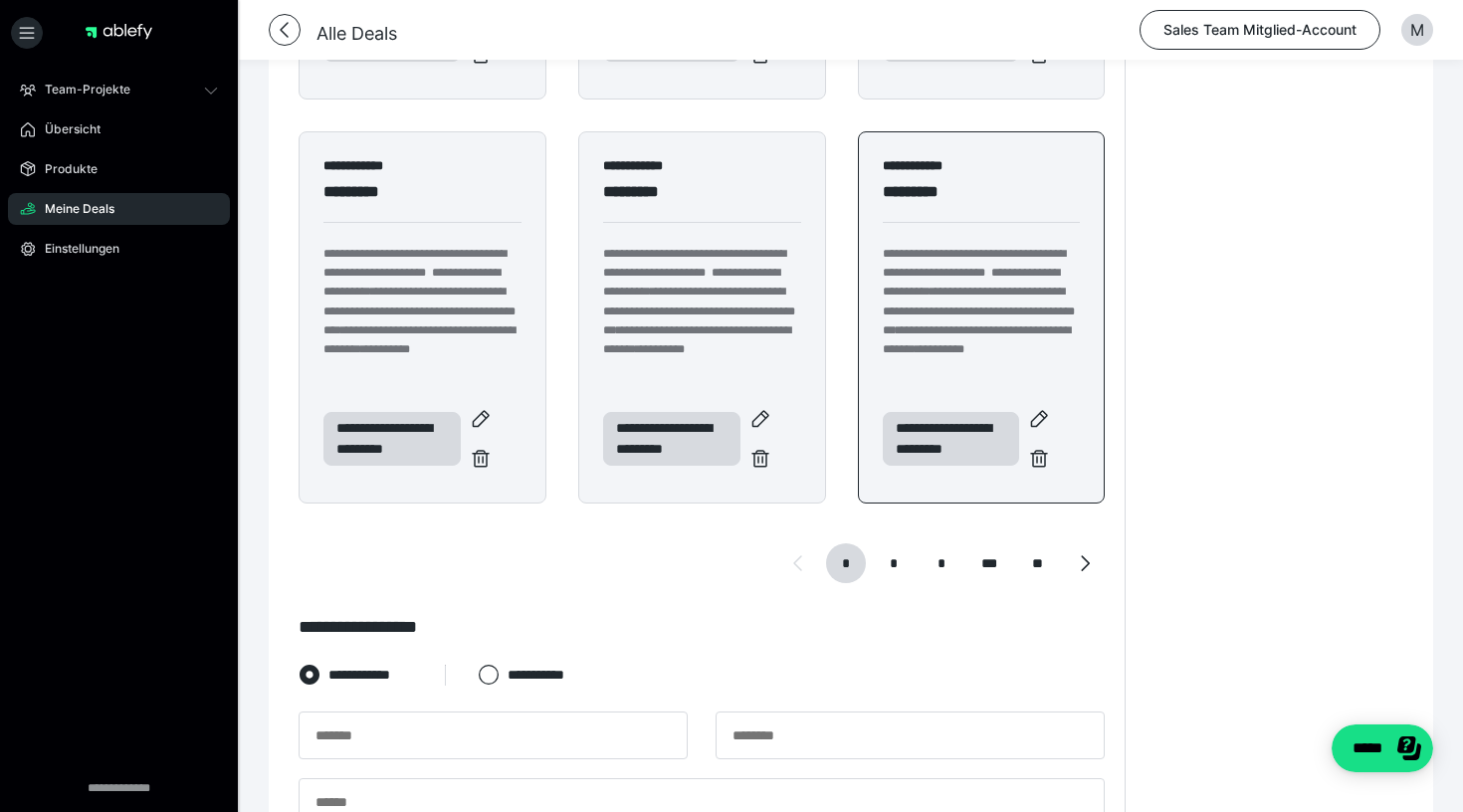 scroll, scrollTop: 810, scrollLeft: 0, axis: vertical 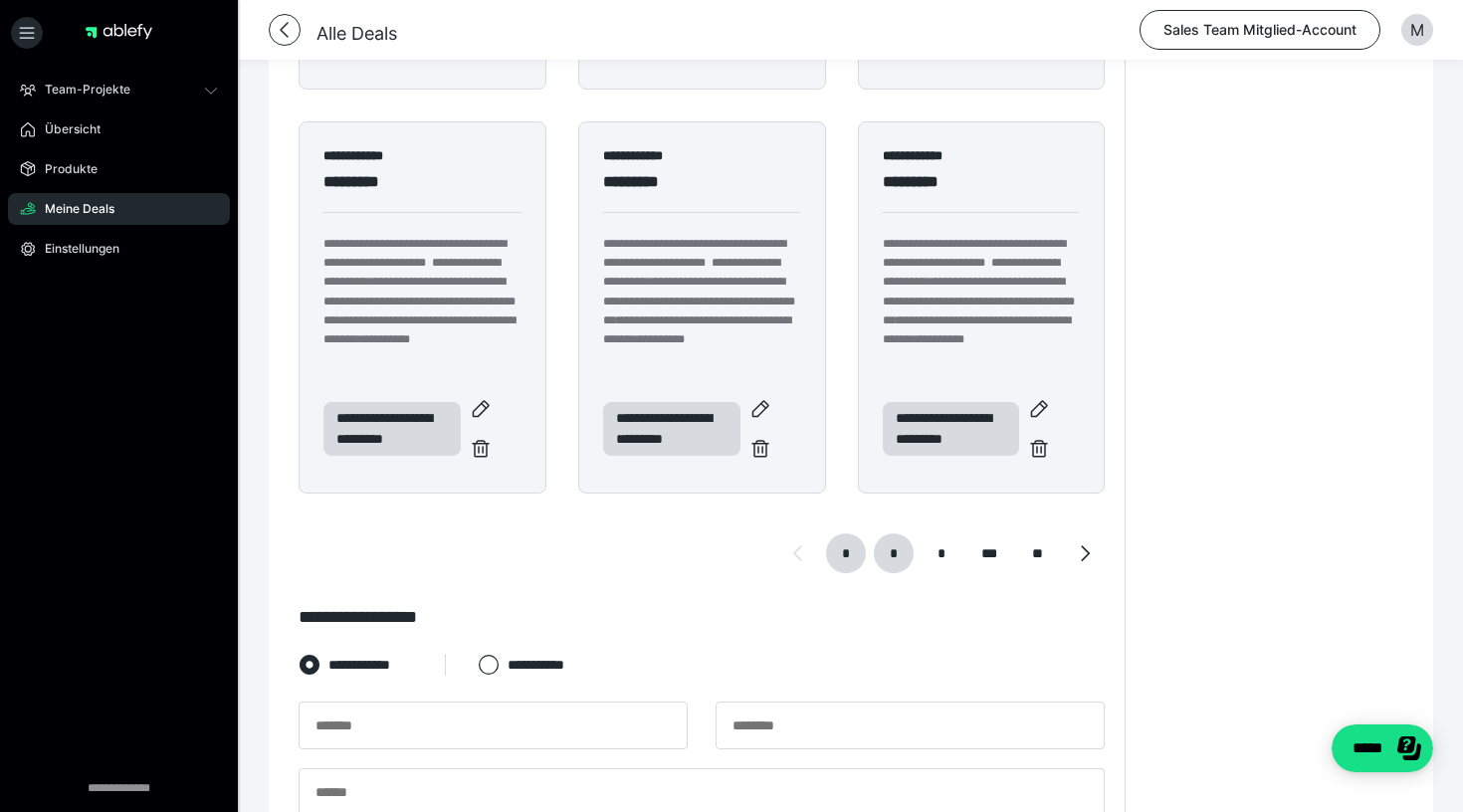 click on "*" at bounding box center (894, 553) 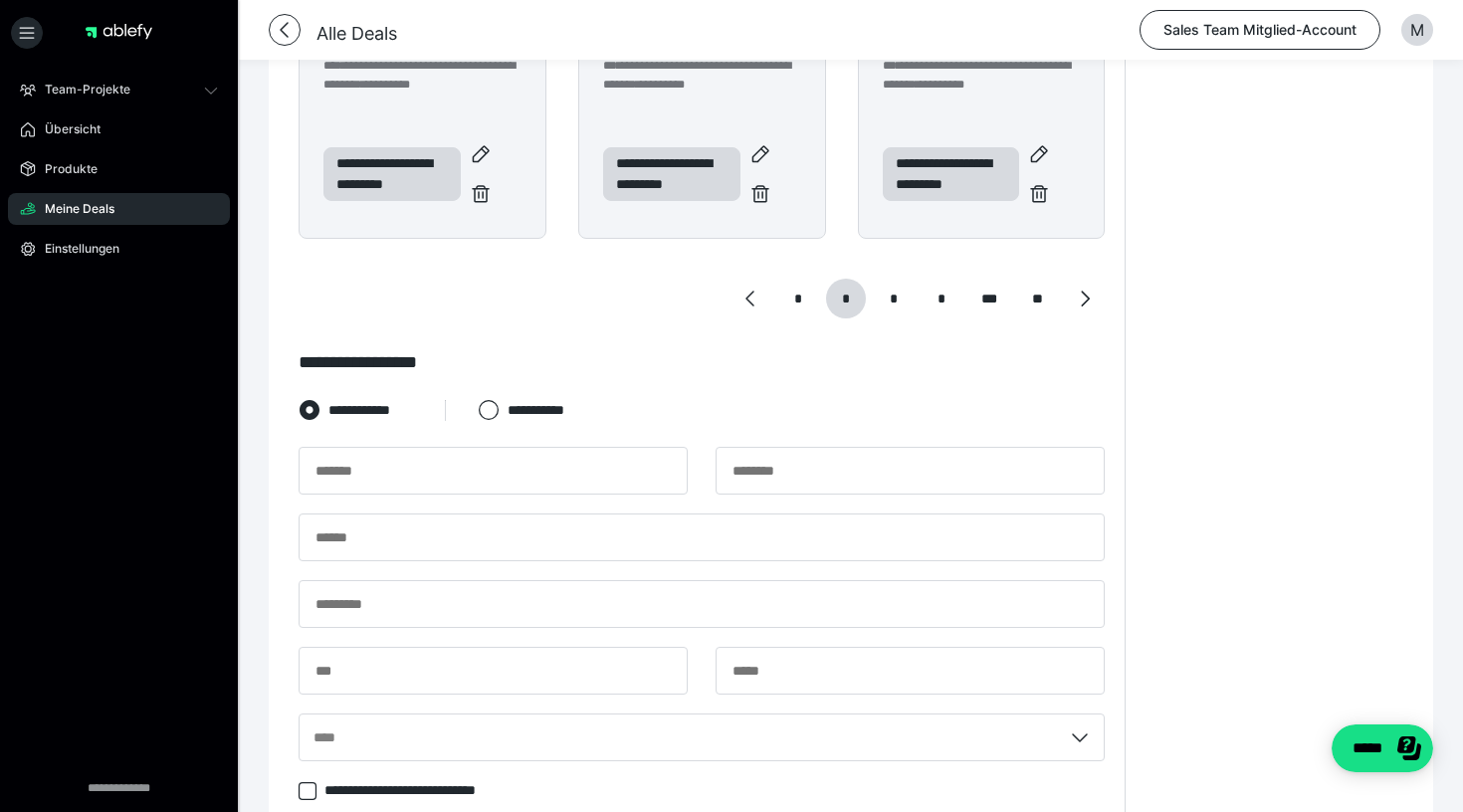 scroll, scrollTop: 1076, scrollLeft: 0, axis: vertical 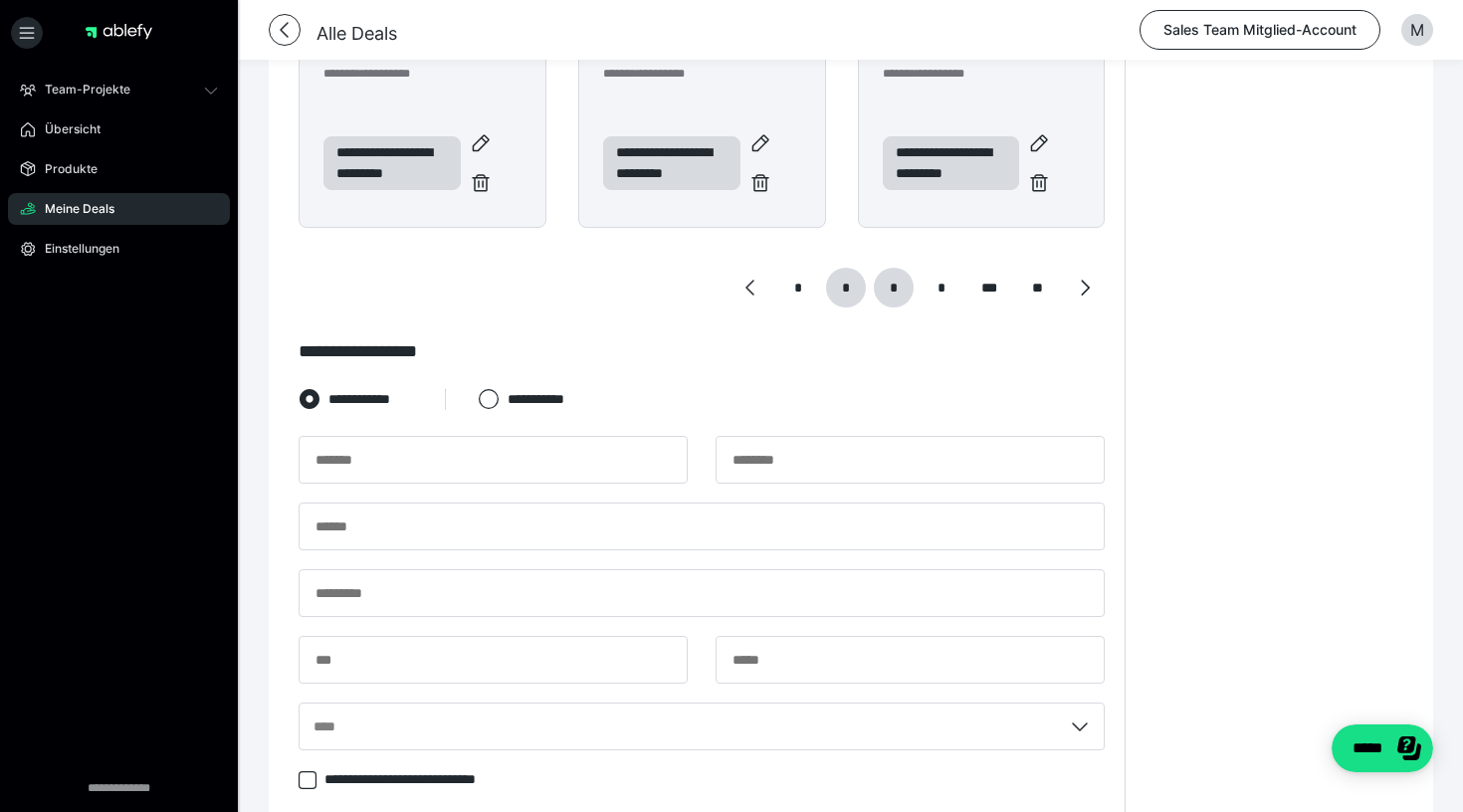click on "*" at bounding box center [894, 288] 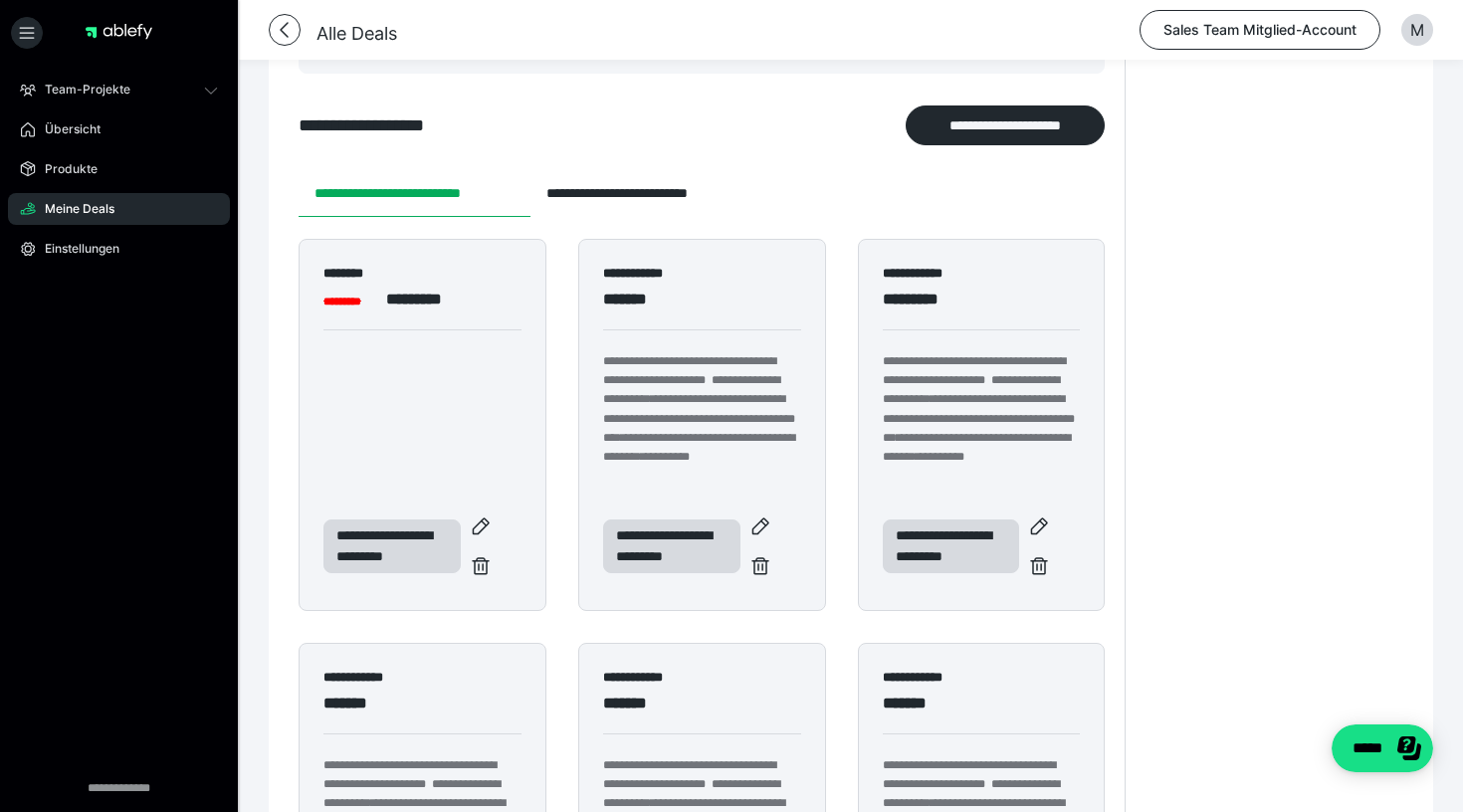 scroll, scrollTop: 311, scrollLeft: 0, axis: vertical 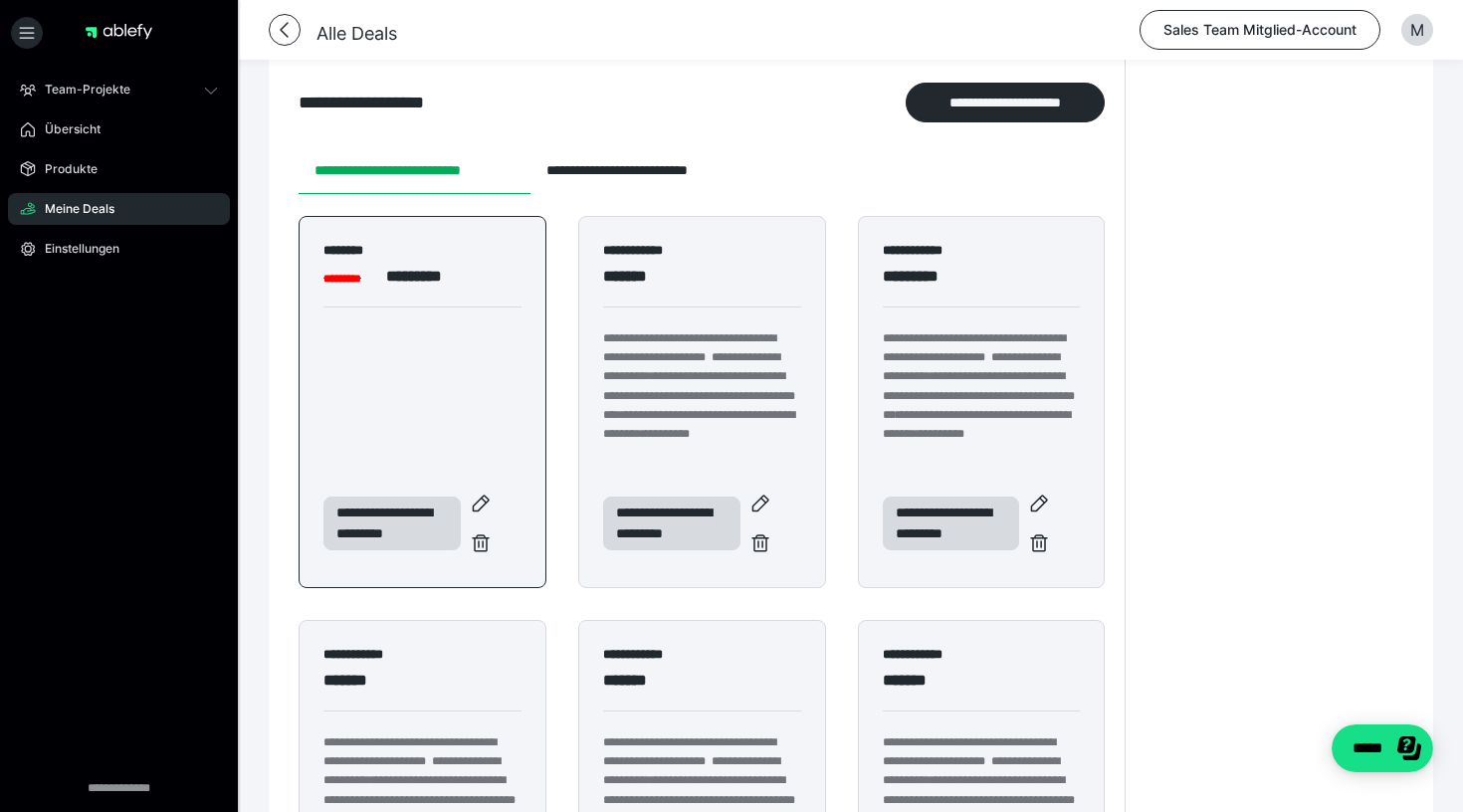 click on "**********" at bounding box center [422, 402] 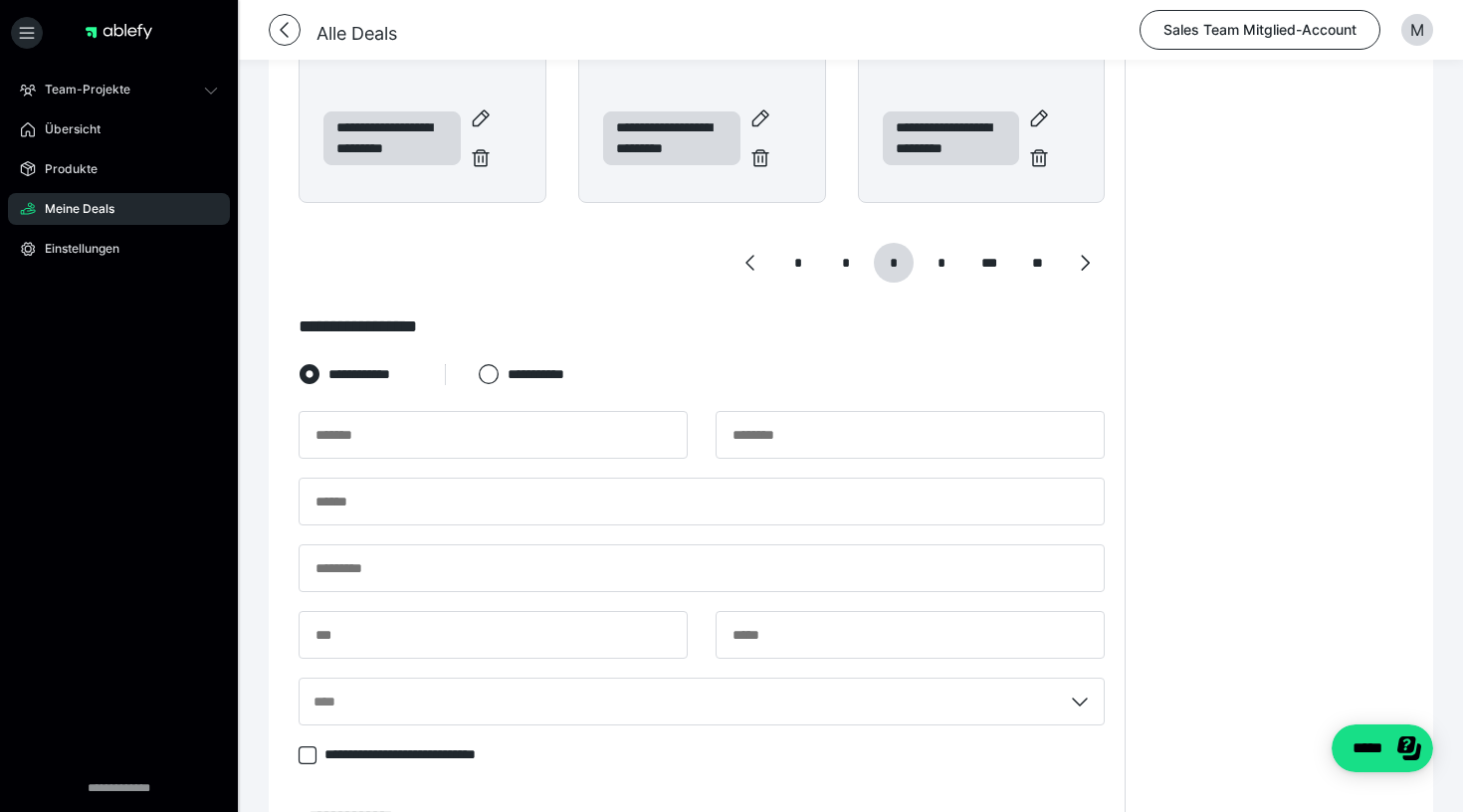 scroll, scrollTop: 1103, scrollLeft: 0, axis: vertical 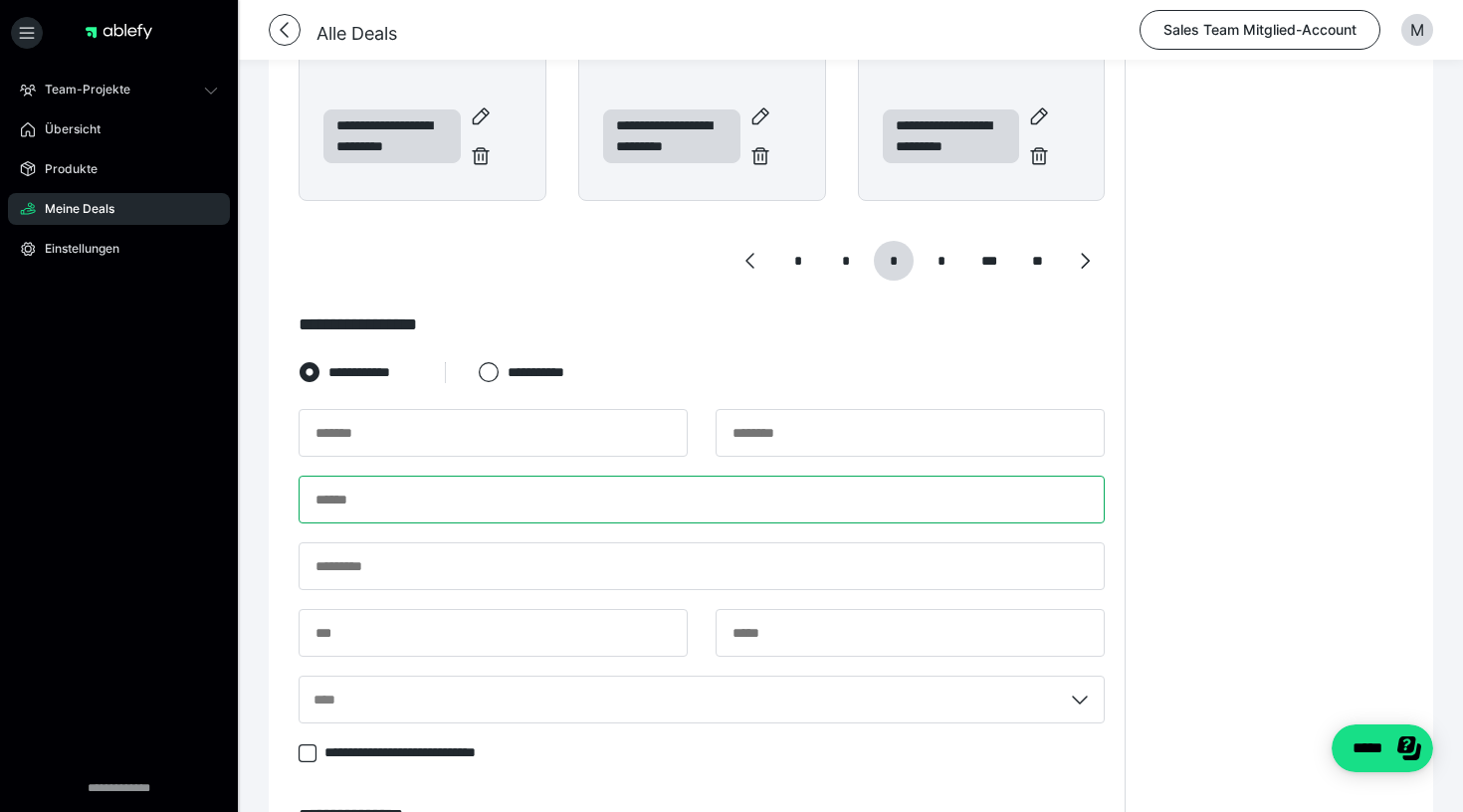 paste on "**********" 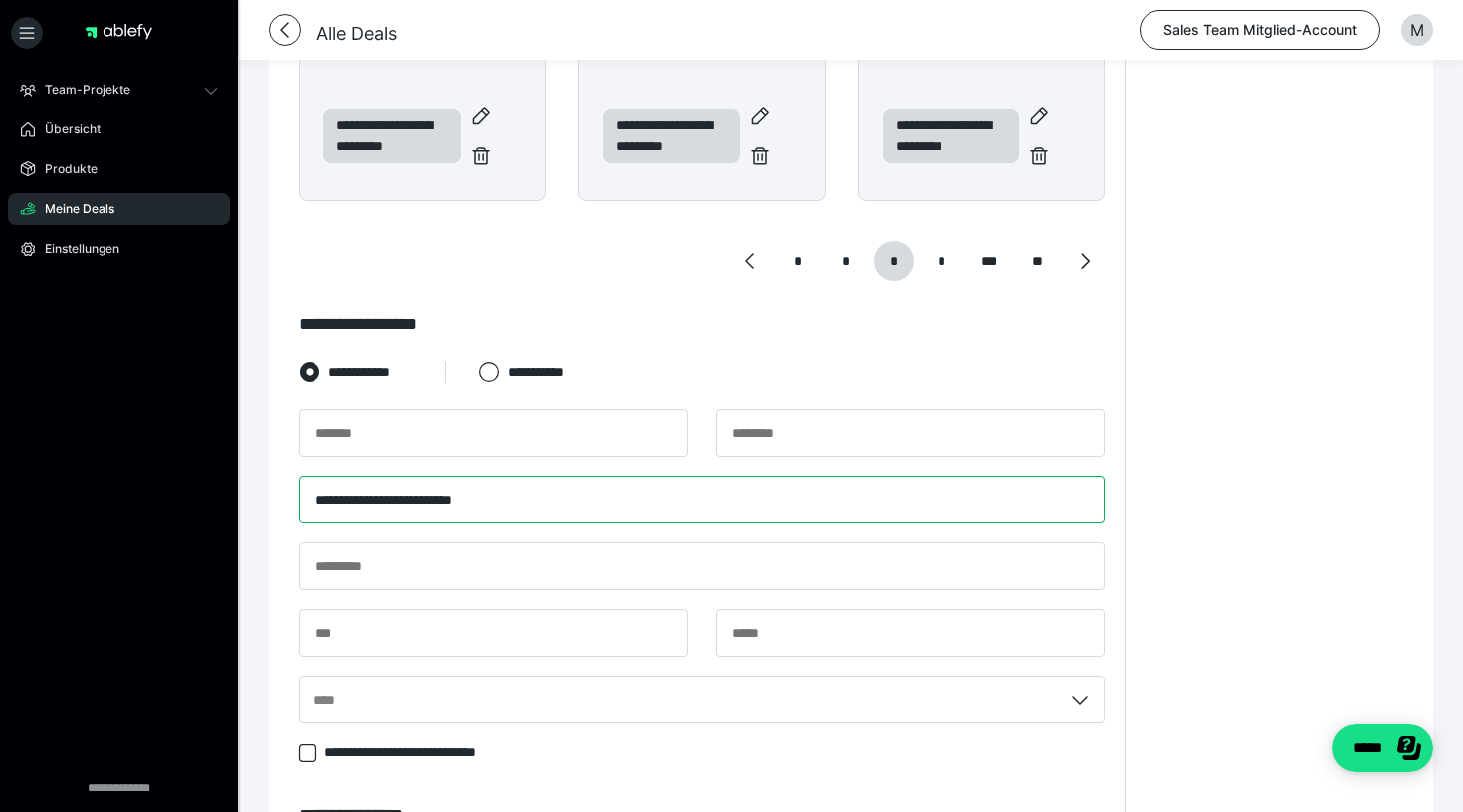 click on "**********" at bounding box center [702, 500] 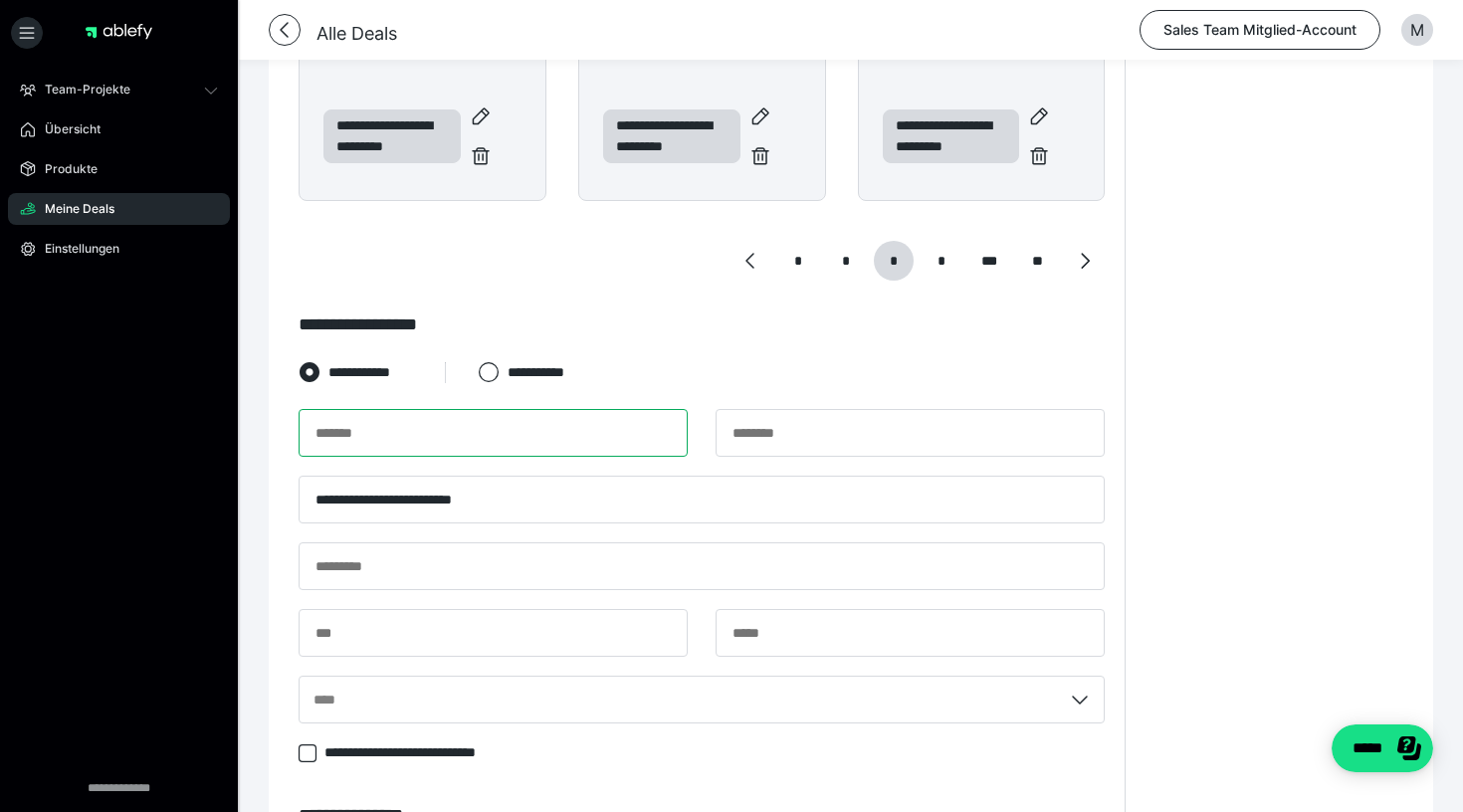 click at bounding box center (493, 433) 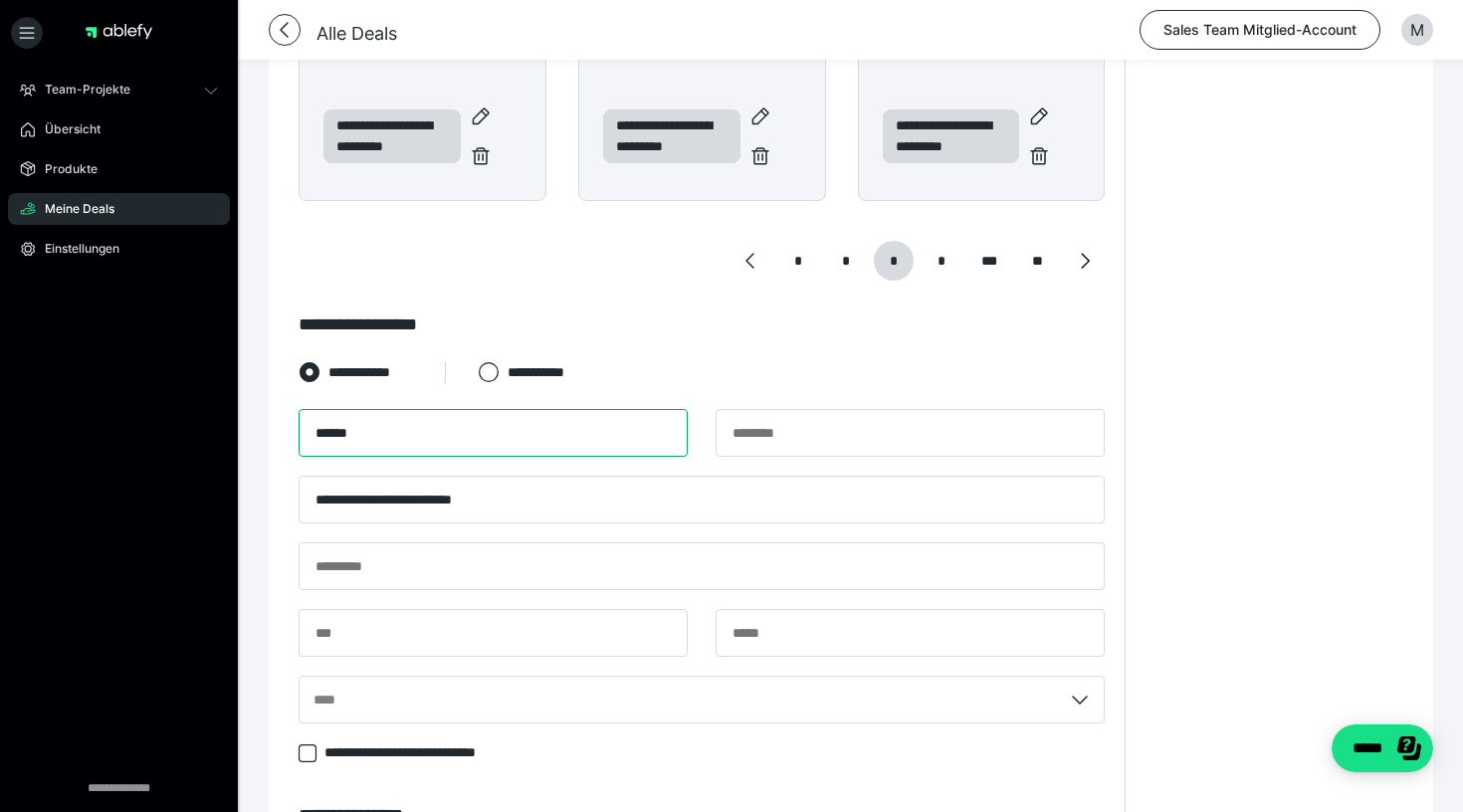 type on "******" 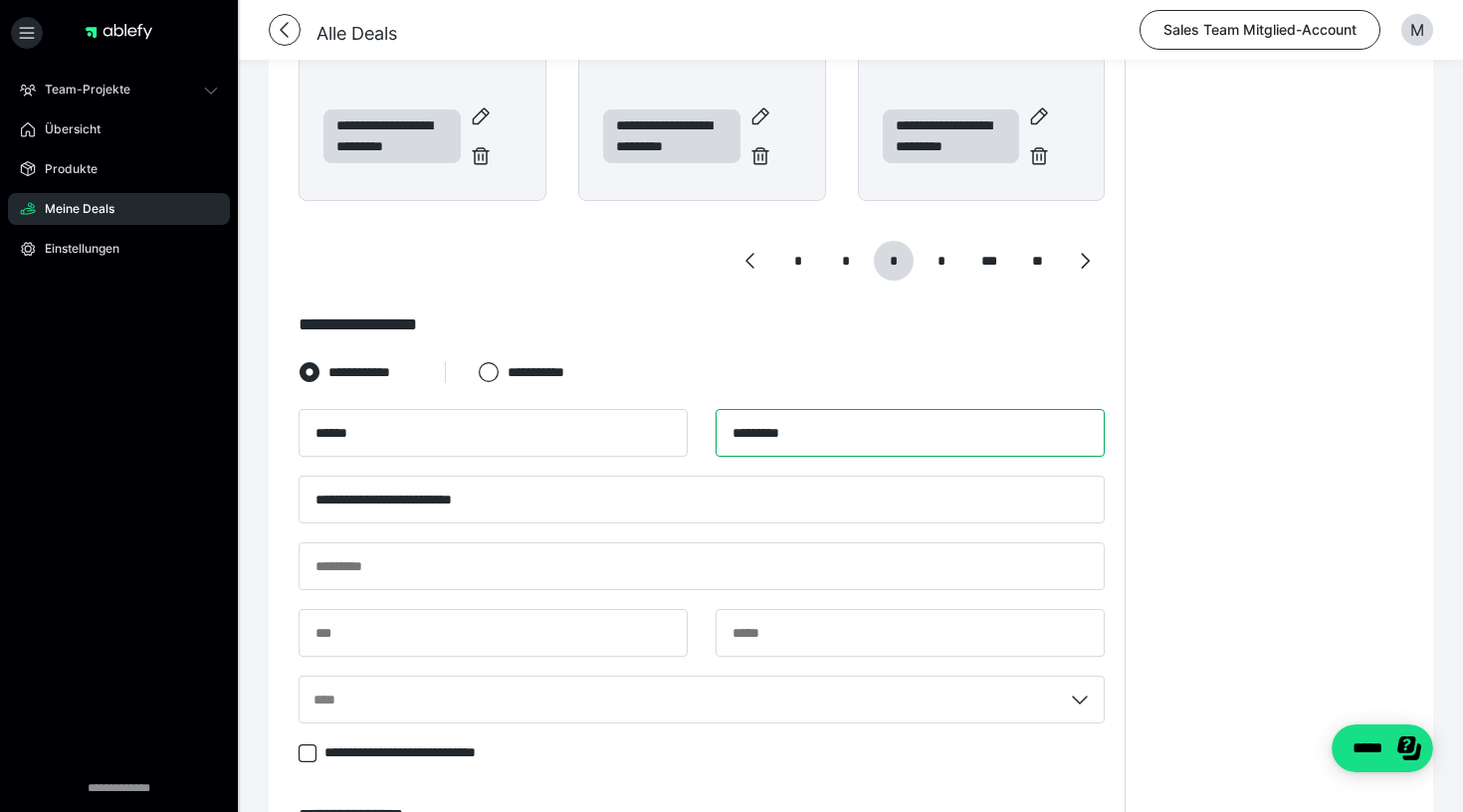 type on "*********" 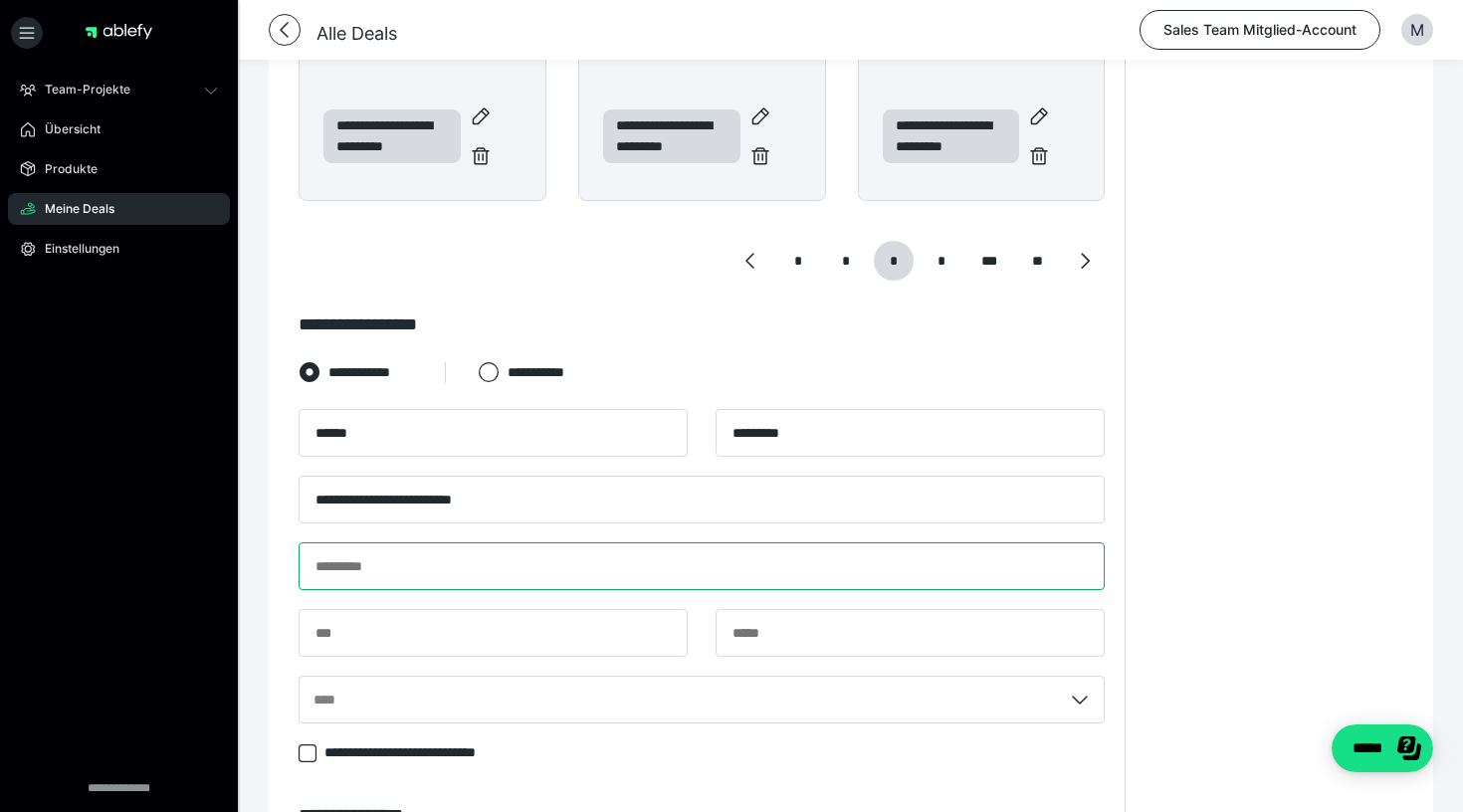 click at bounding box center (702, 566) 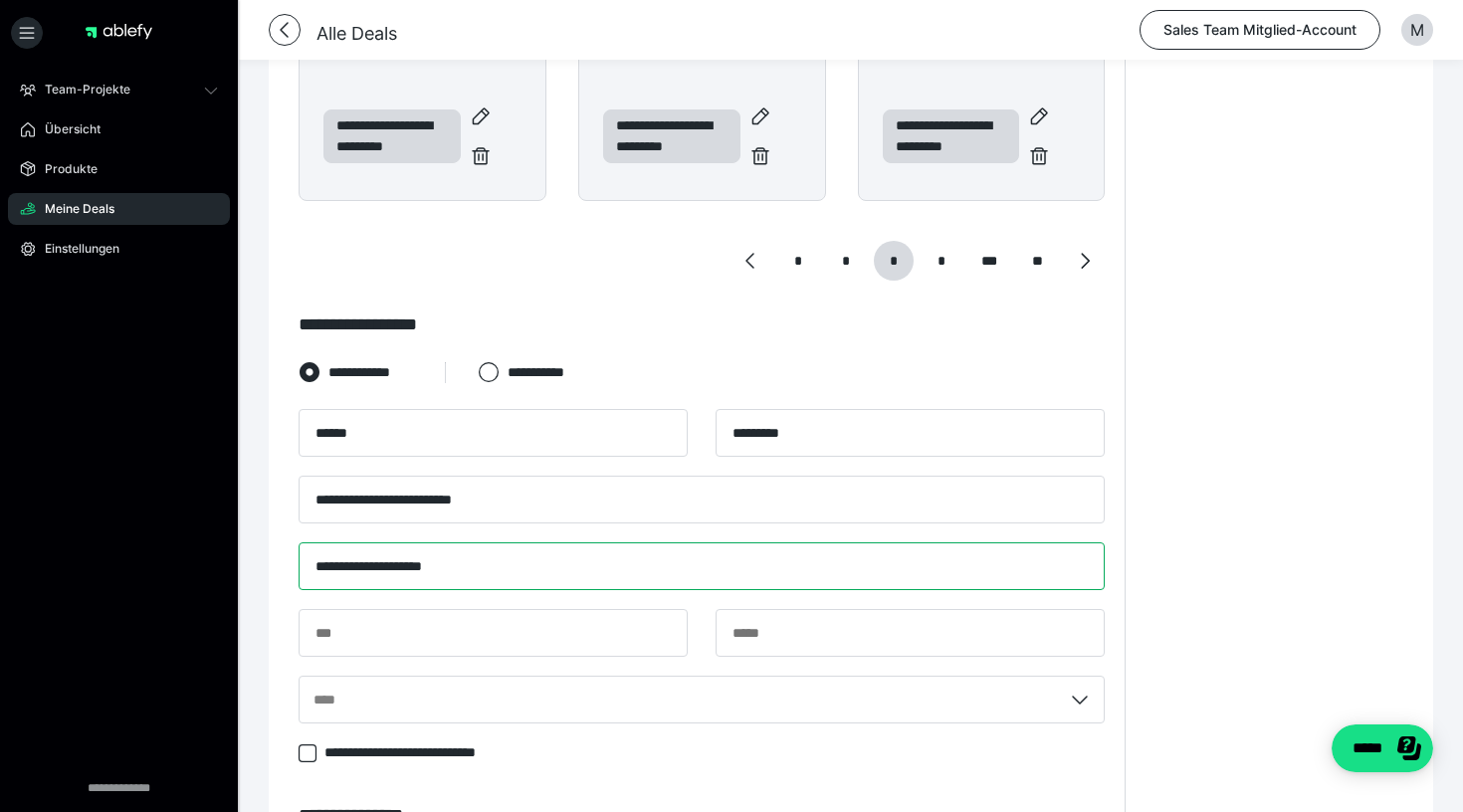 type on "**********" 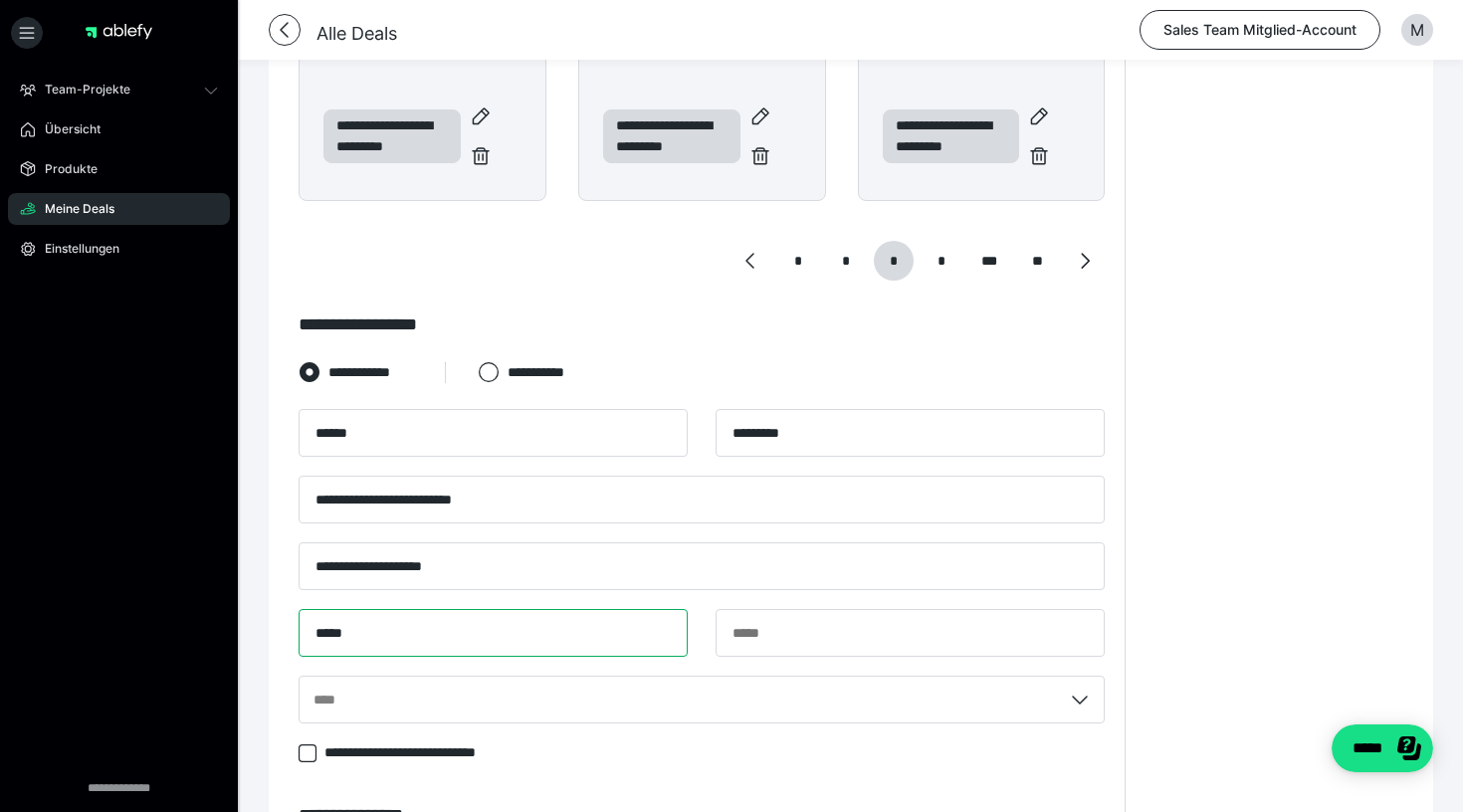 type on "*****" 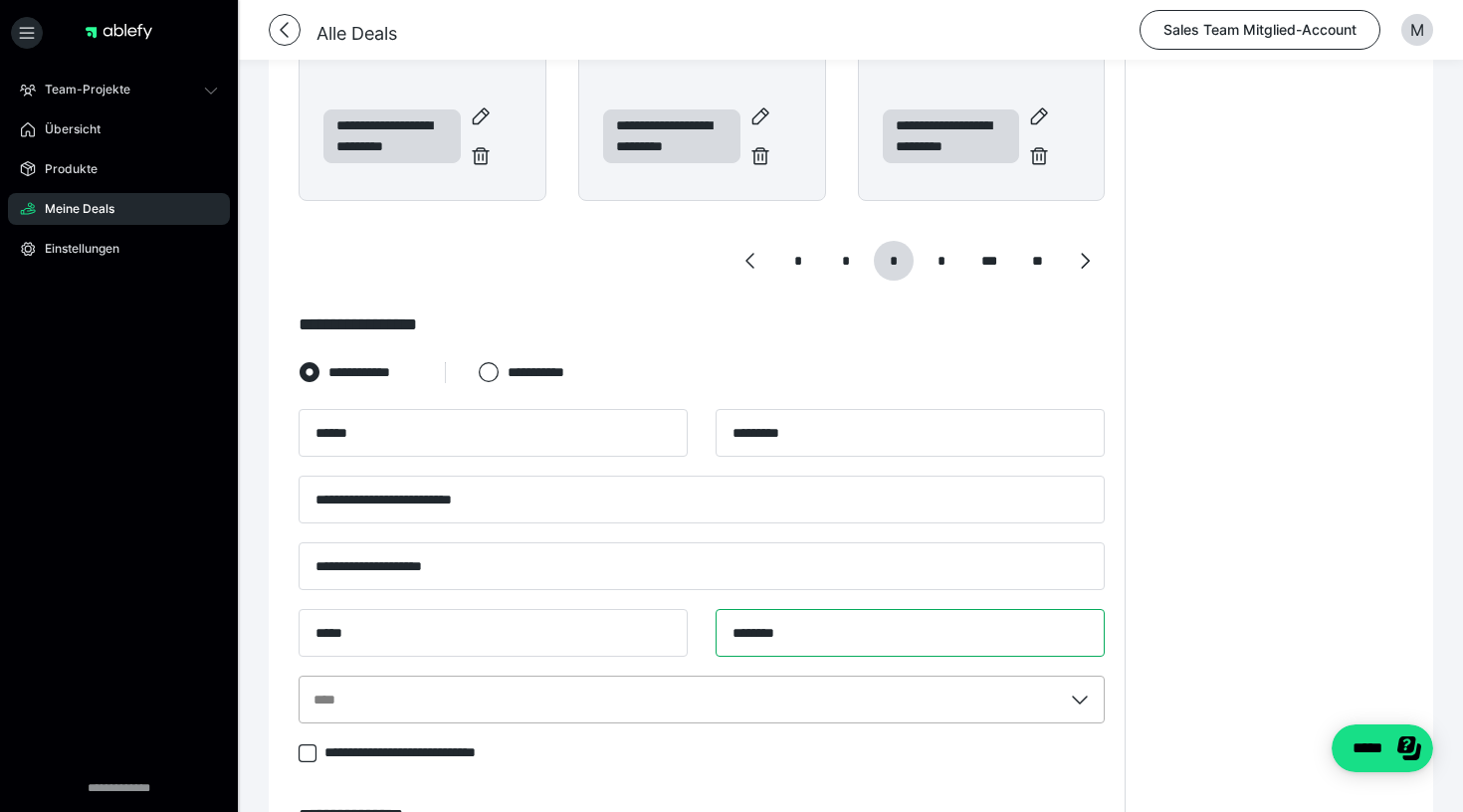 type on "********" 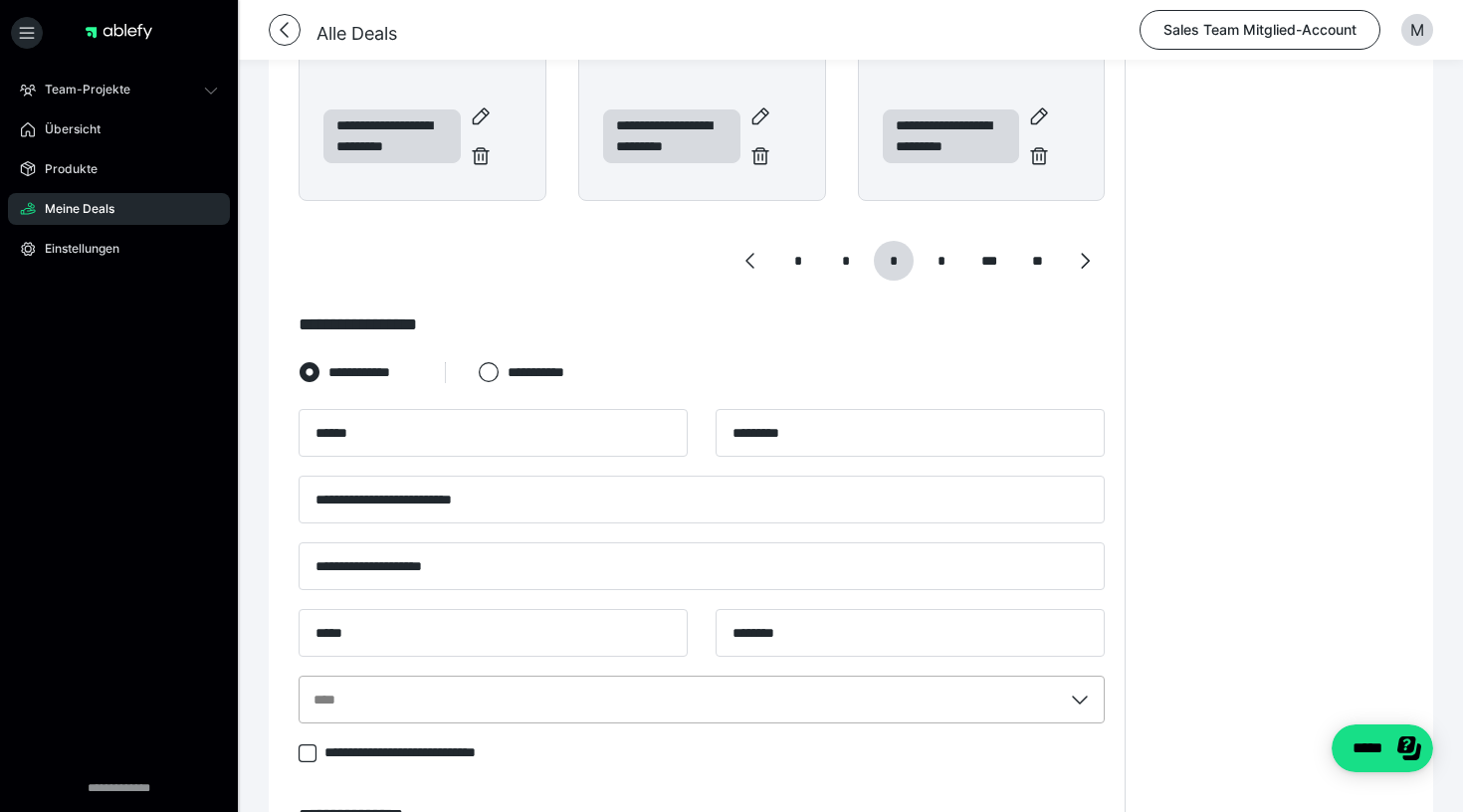 click on "****" at bounding box center [702, 700] 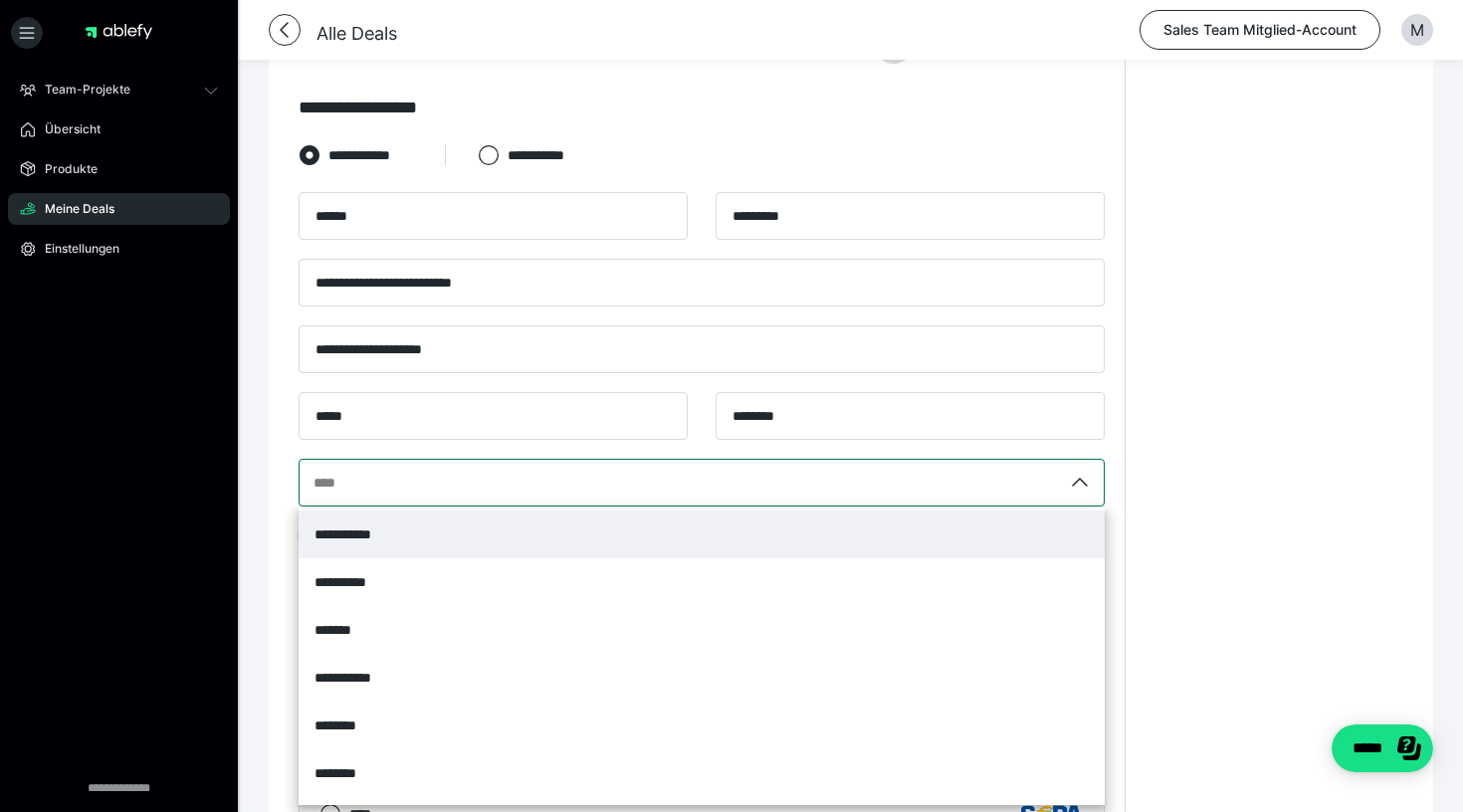 scroll, scrollTop: 1320, scrollLeft: 0, axis: vertical 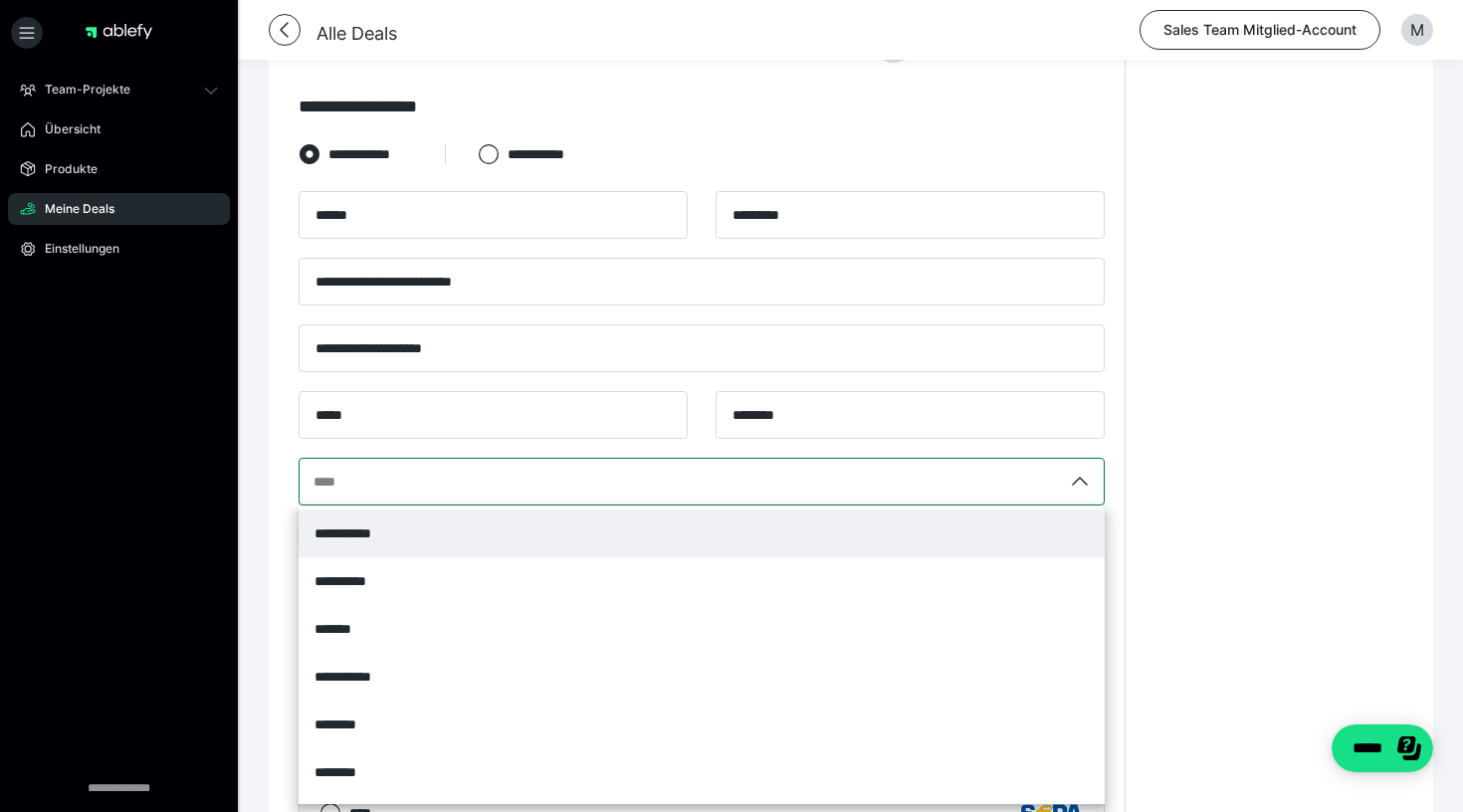 click on "**********" at bounding box center (702, 533) 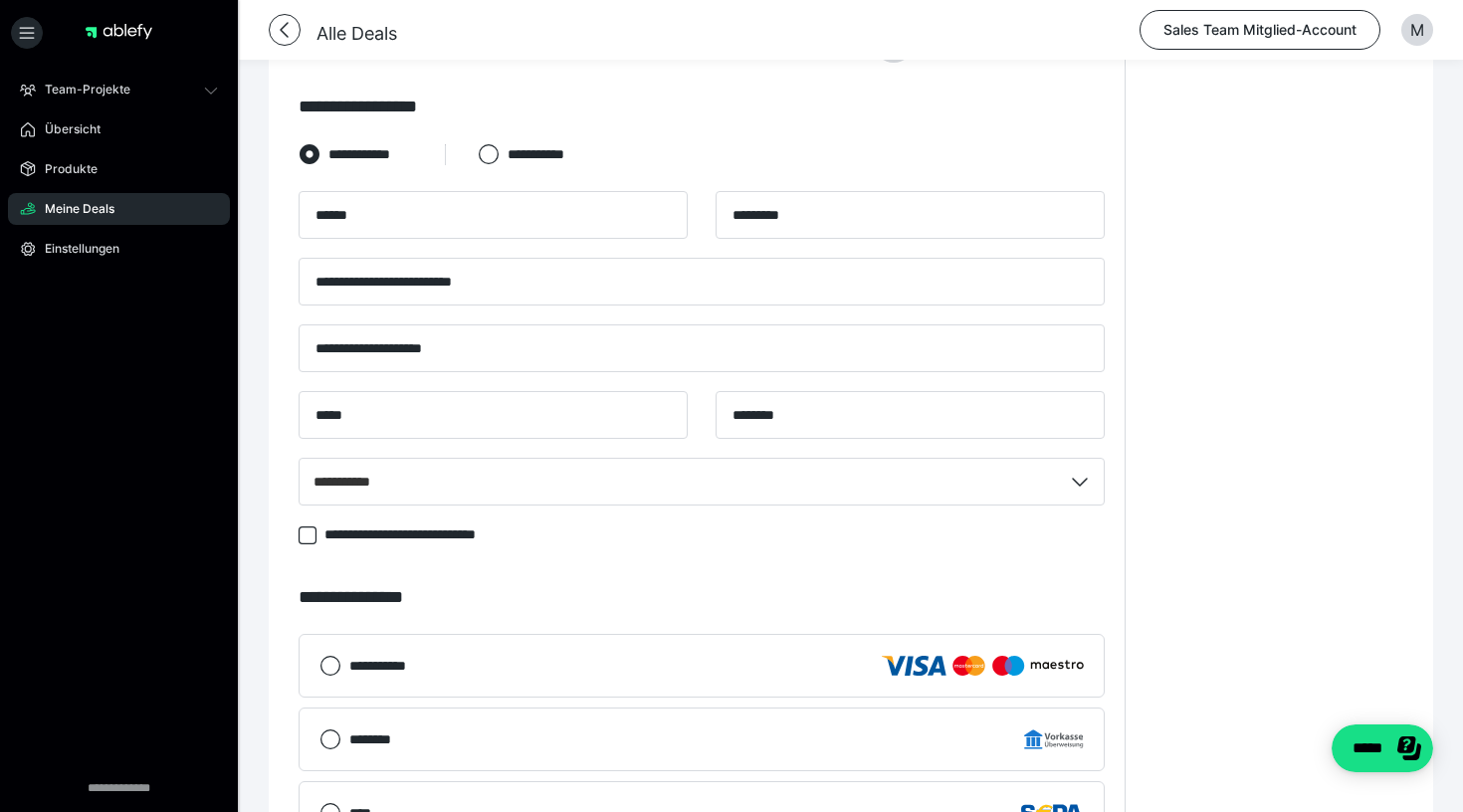 click on "**********" at bounding box center (702, 597) 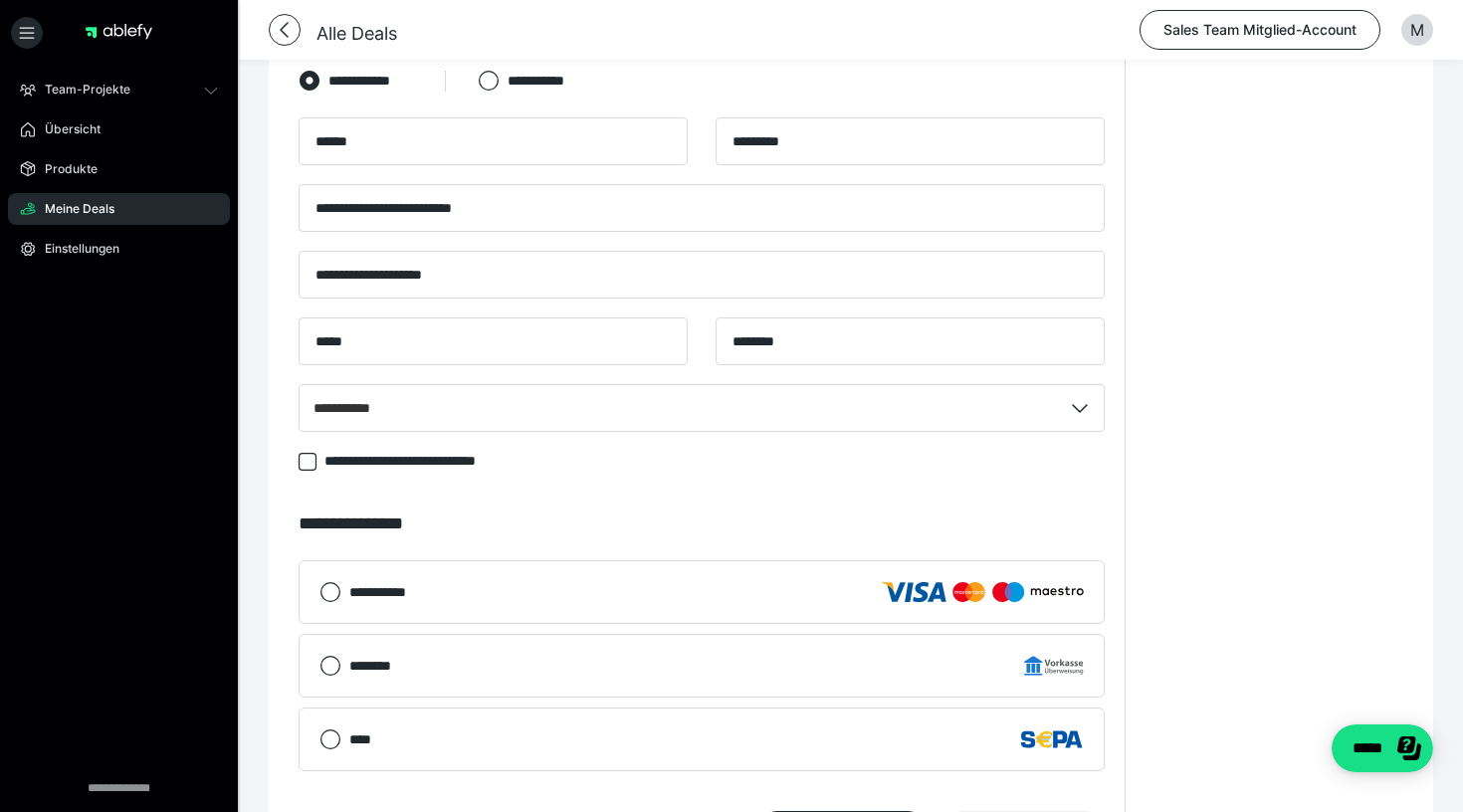 scroll, scrollTop: 1426, scrollLeft: 0, axis: vertical 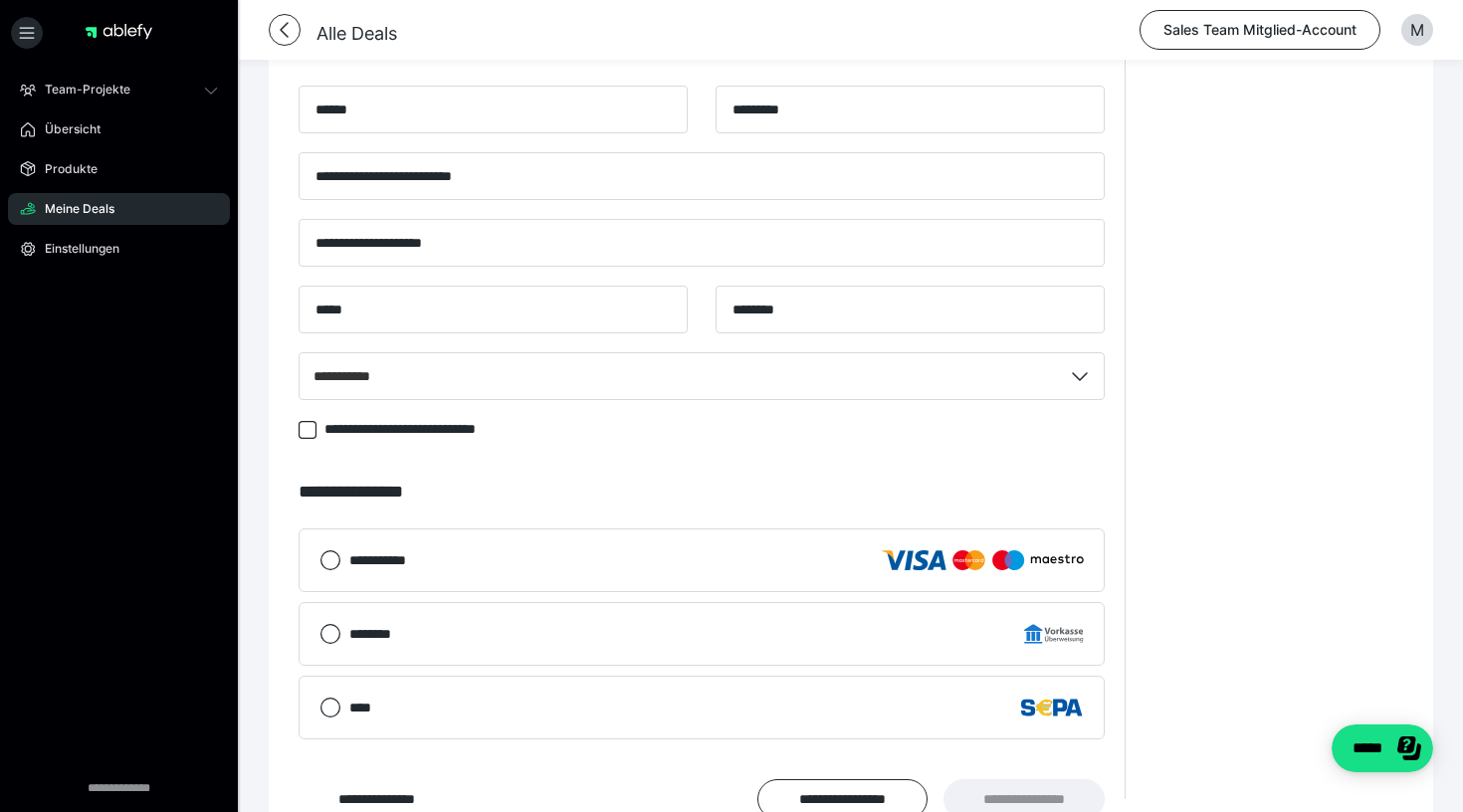click on "****" at bounding box center [702, 708] 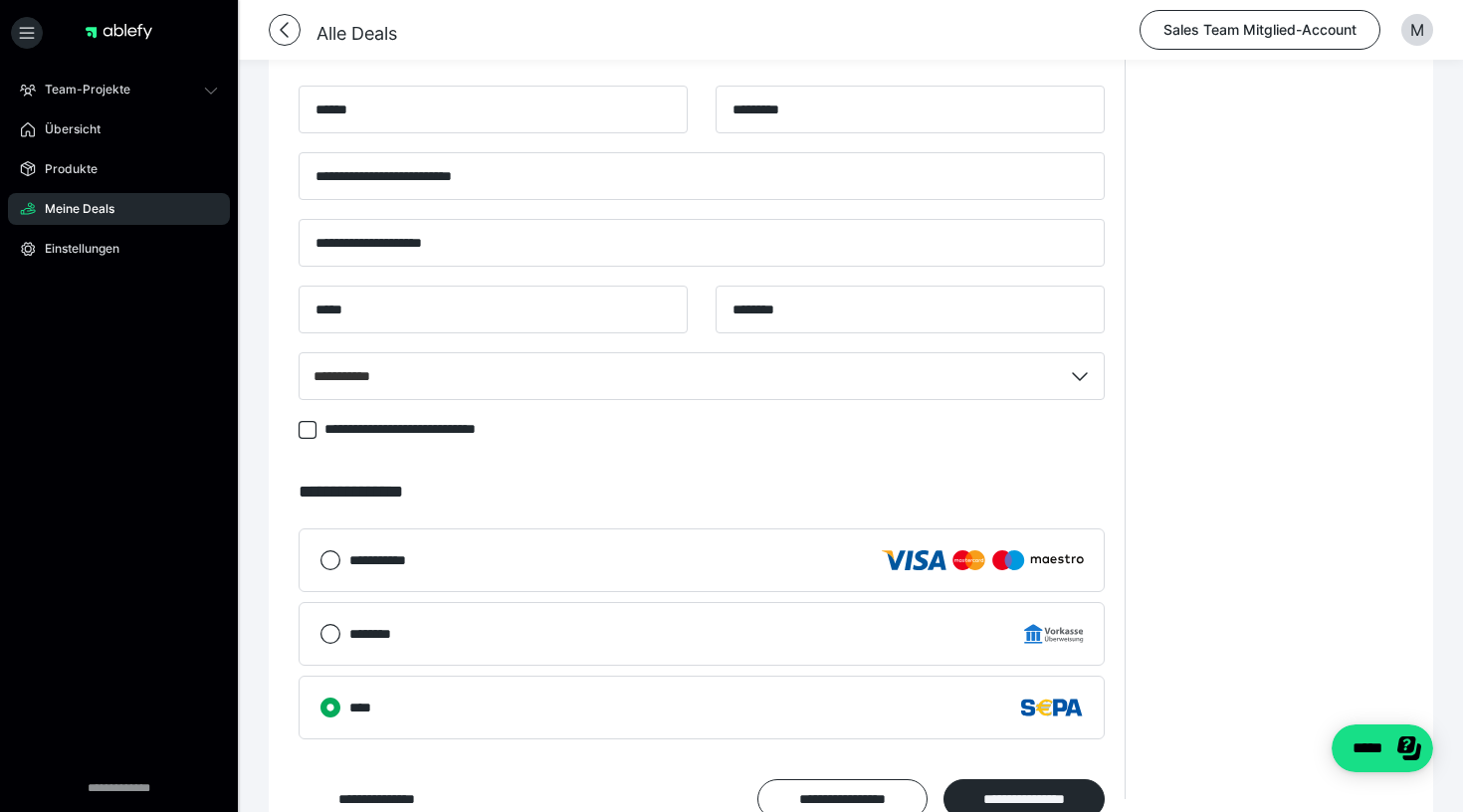 scroll, scrollTop: 1592, scrollLeft: 0, axis: vertical 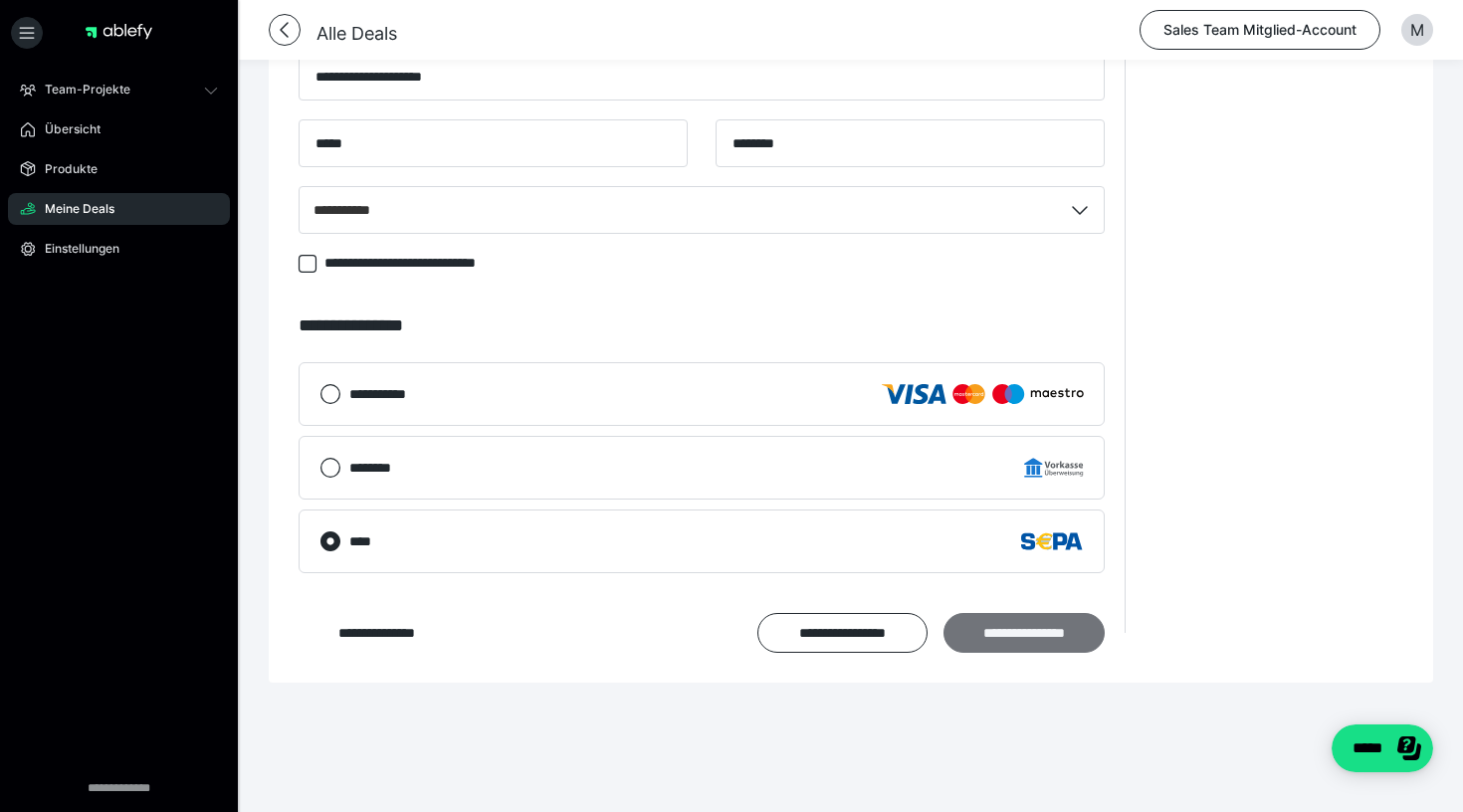 click on "**********" at bounding box center [1024, 633] 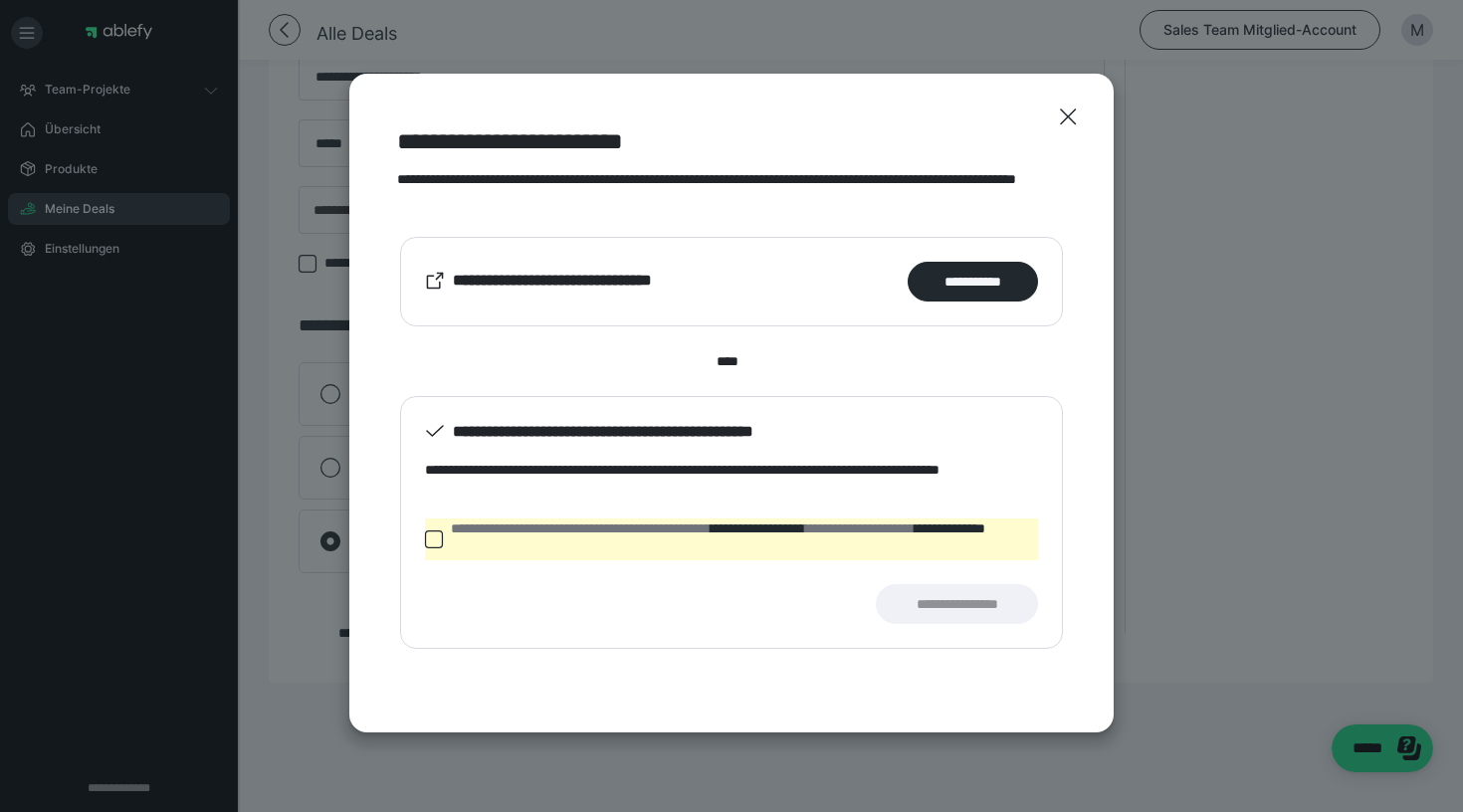 click on "**********" at bounding box center [732, 539] 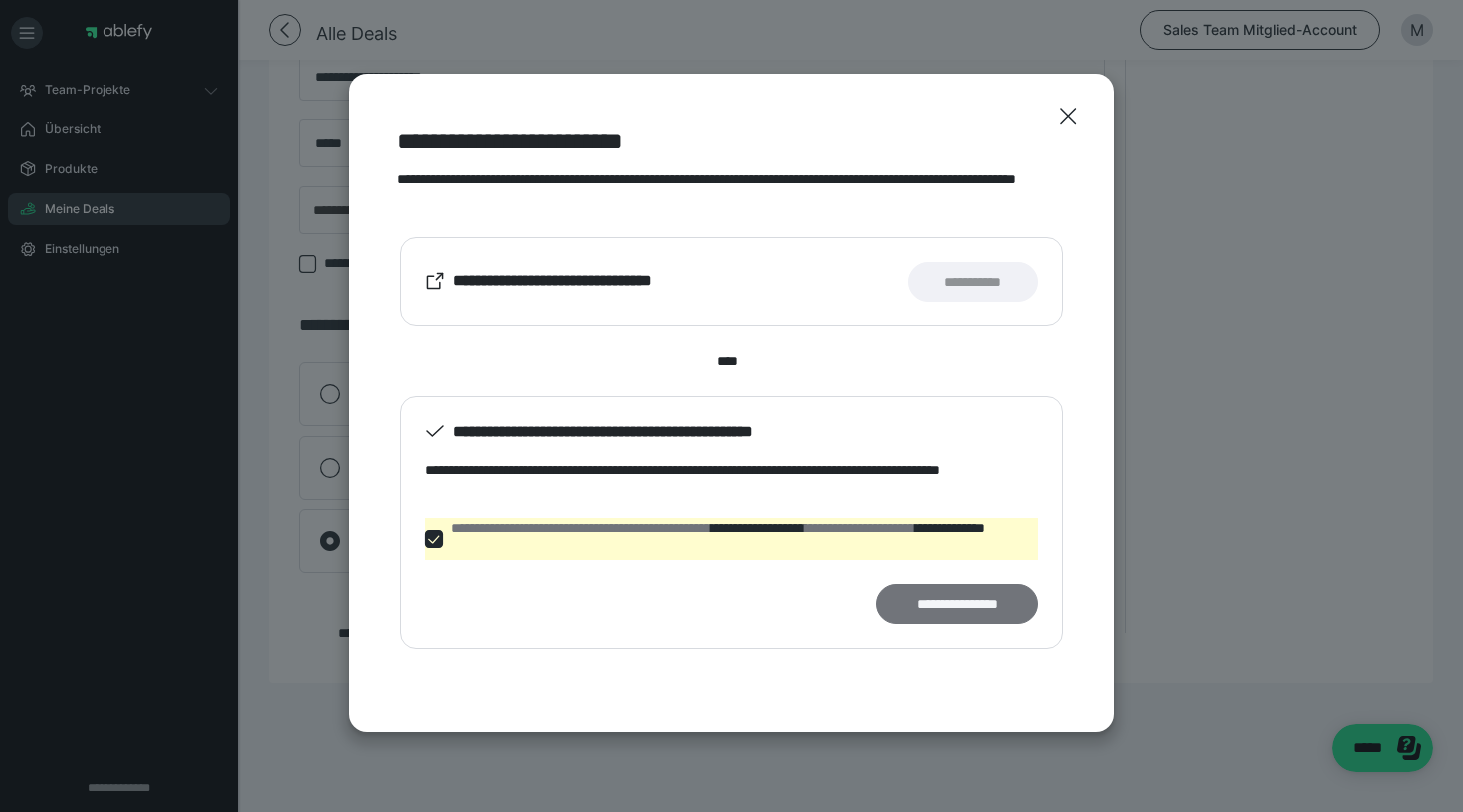 click on "**********" at bounding box center [956, 604] 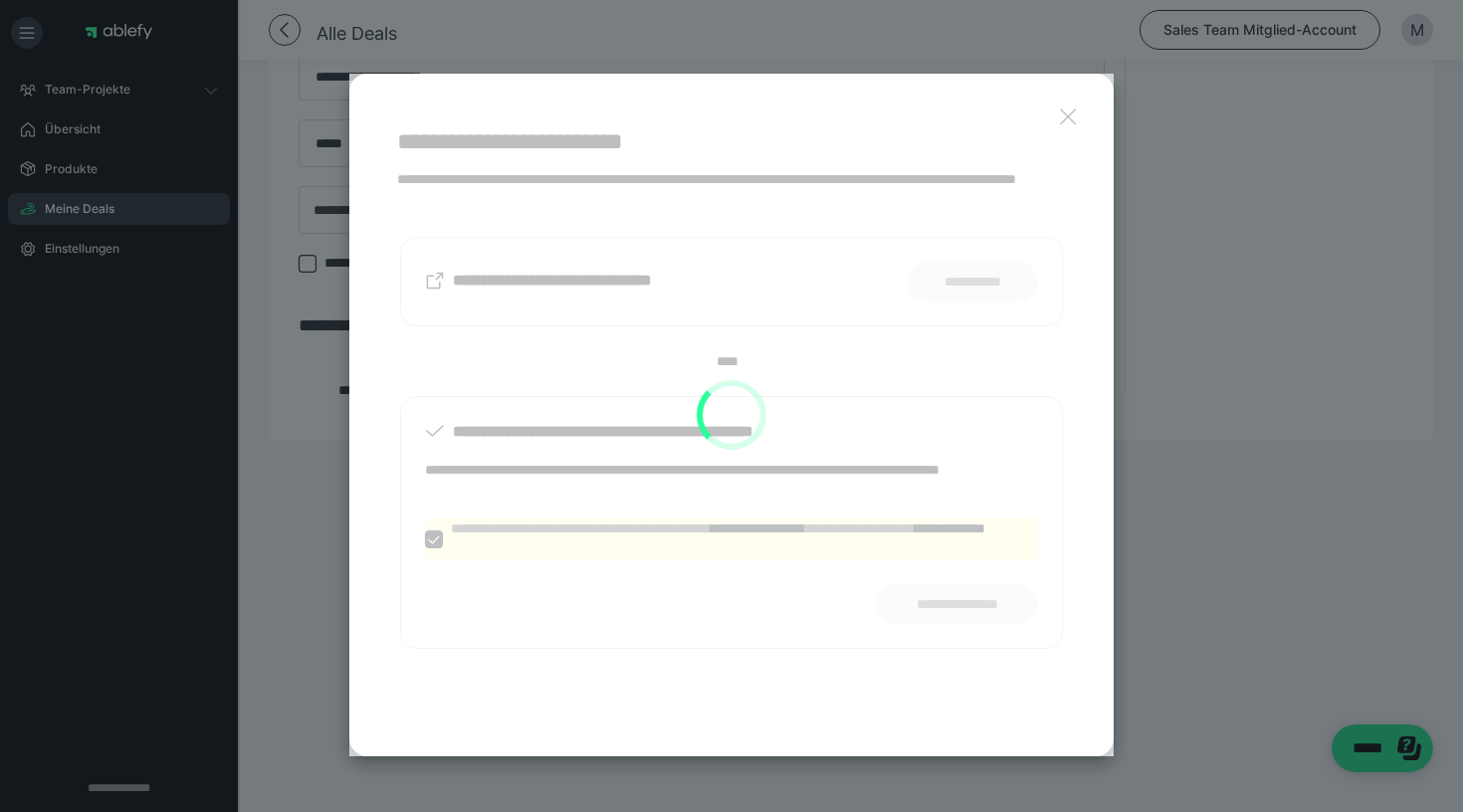 scroll, scrollTop: 1349, scrollLeft: 0, axis: vertical 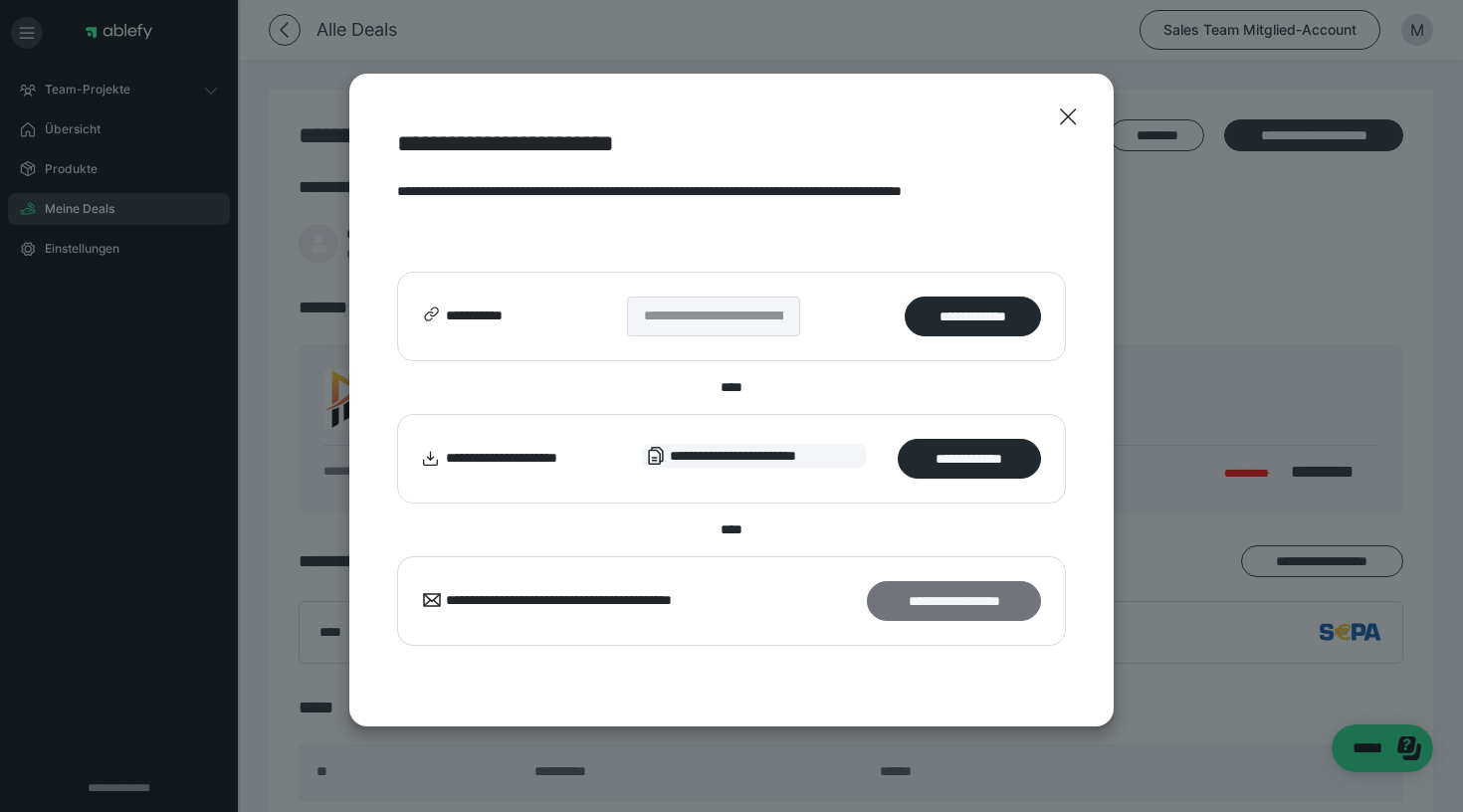 click on "**********" at bounding box center (953, 601) 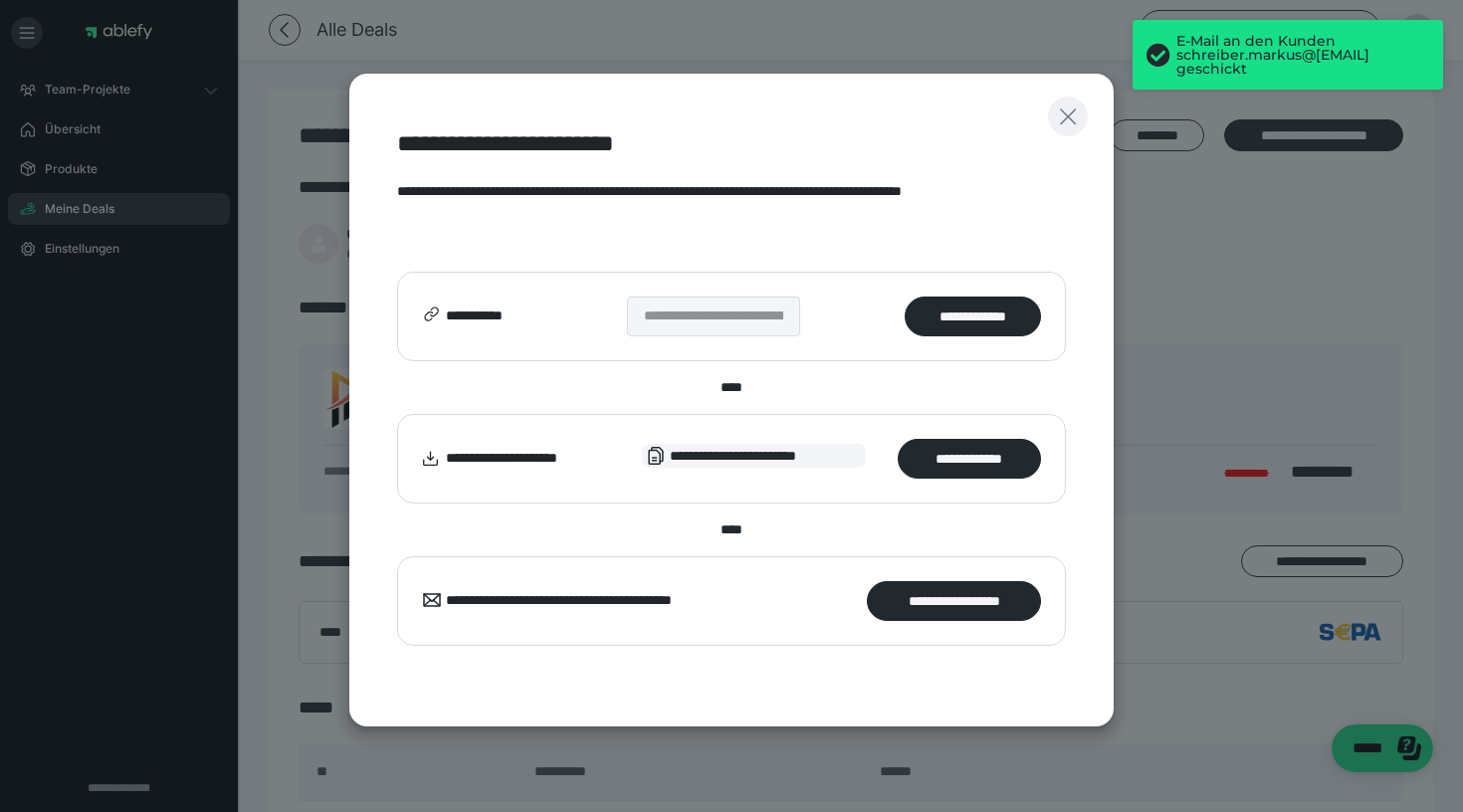 click 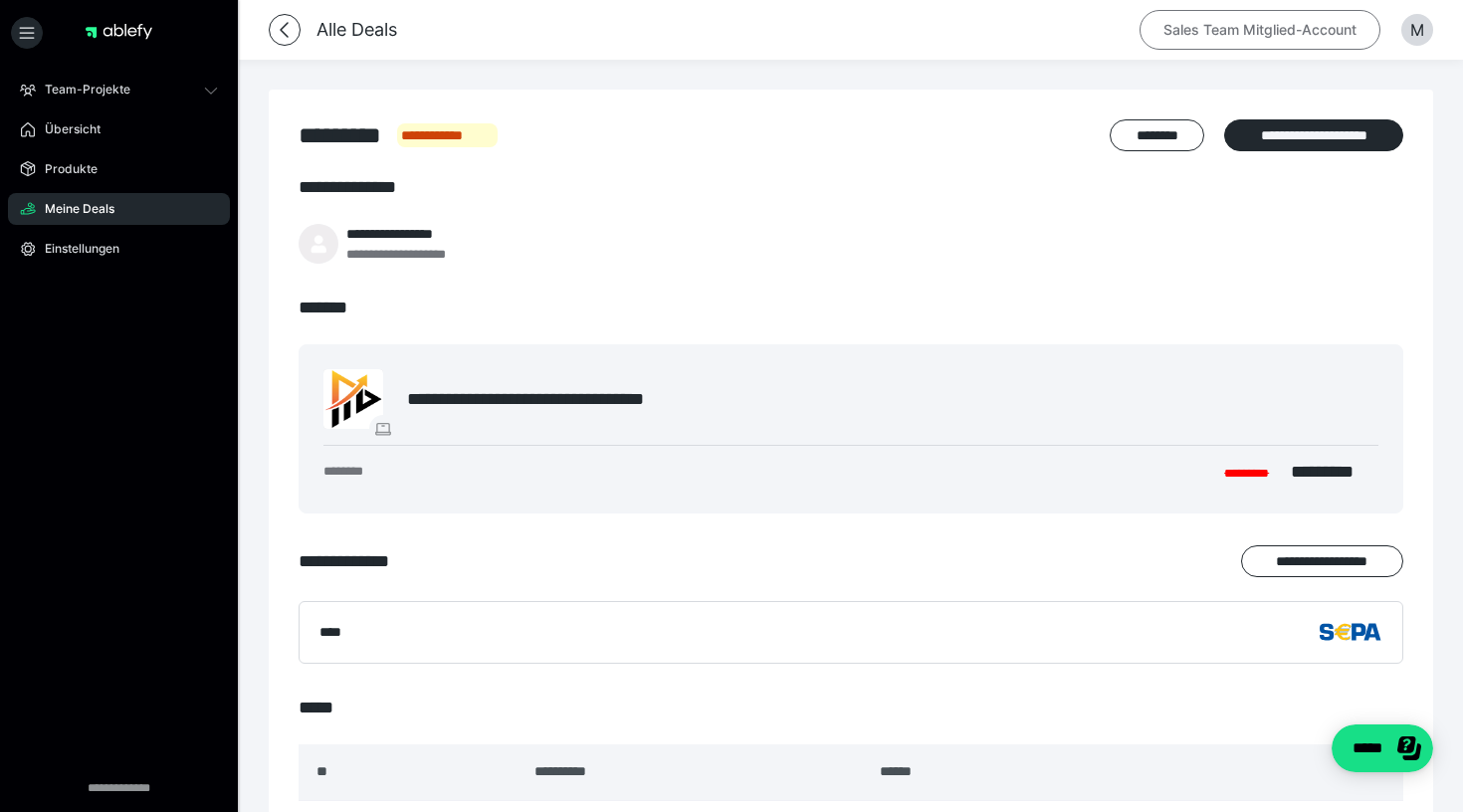 click on "Sales Team Mitglied-Account" at bounding box center [1260, 30] 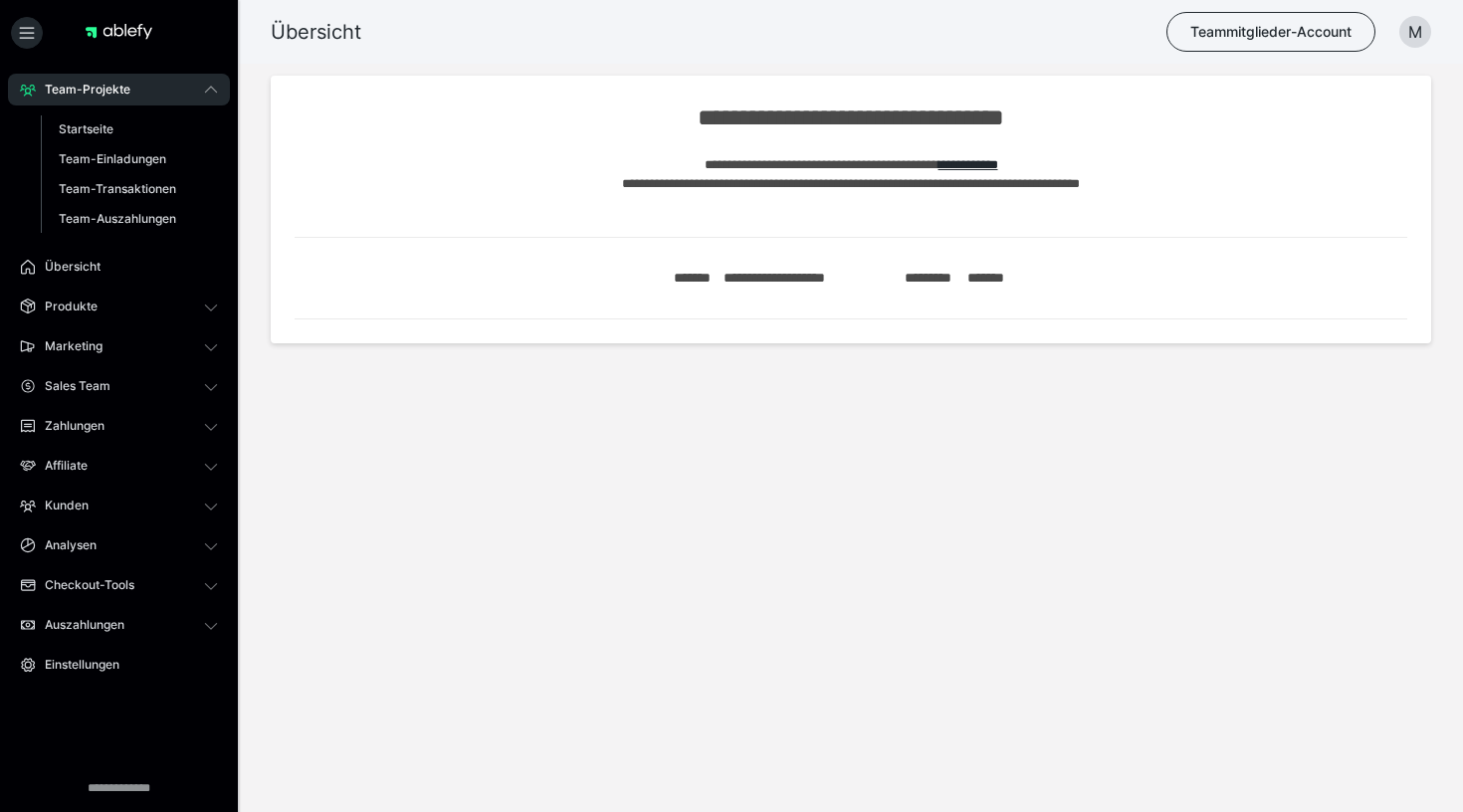 scroll, scrollTop: 0, scrollLeft: 0, axis: both 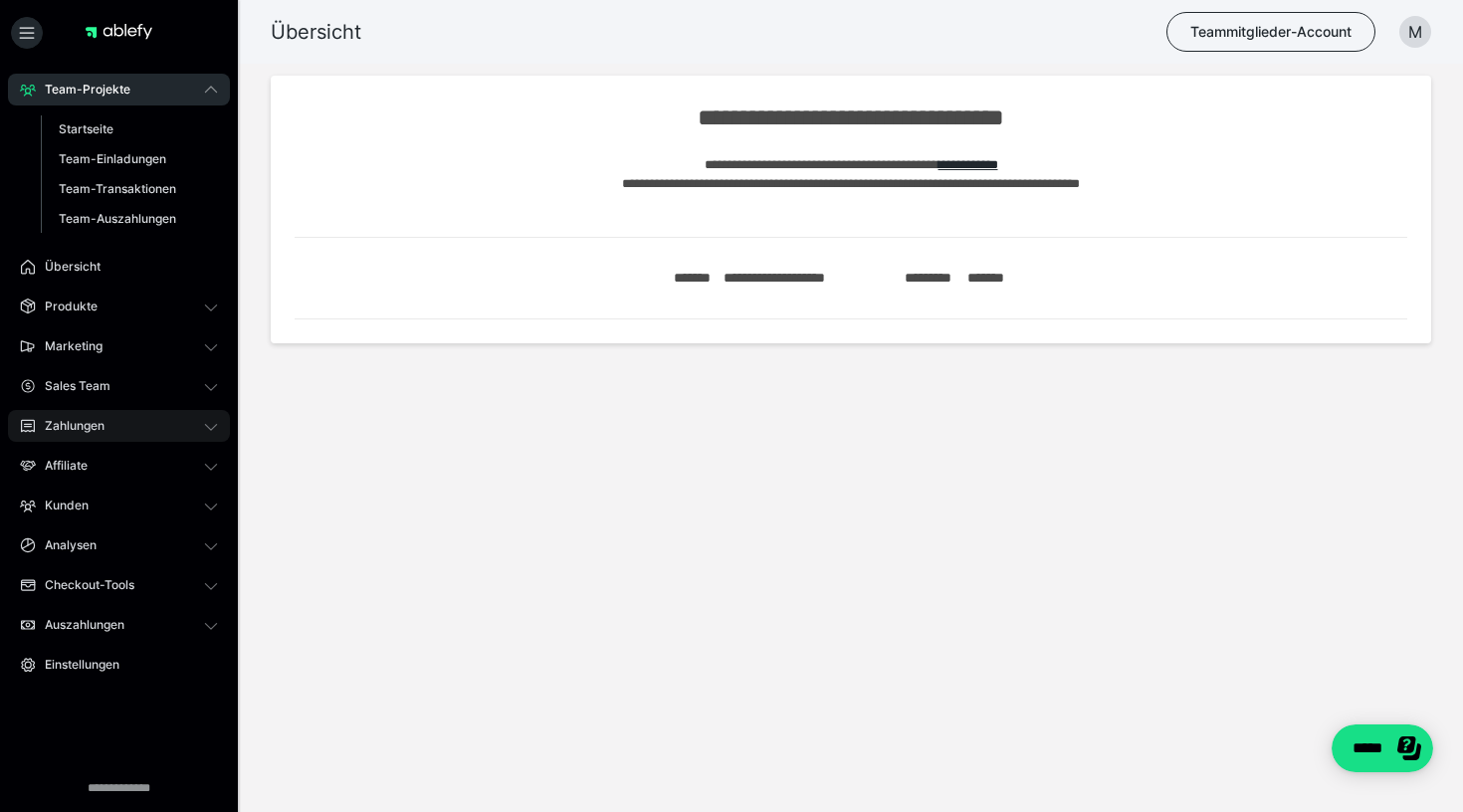click on "Zahlungen" at bounding box center (118, 426) 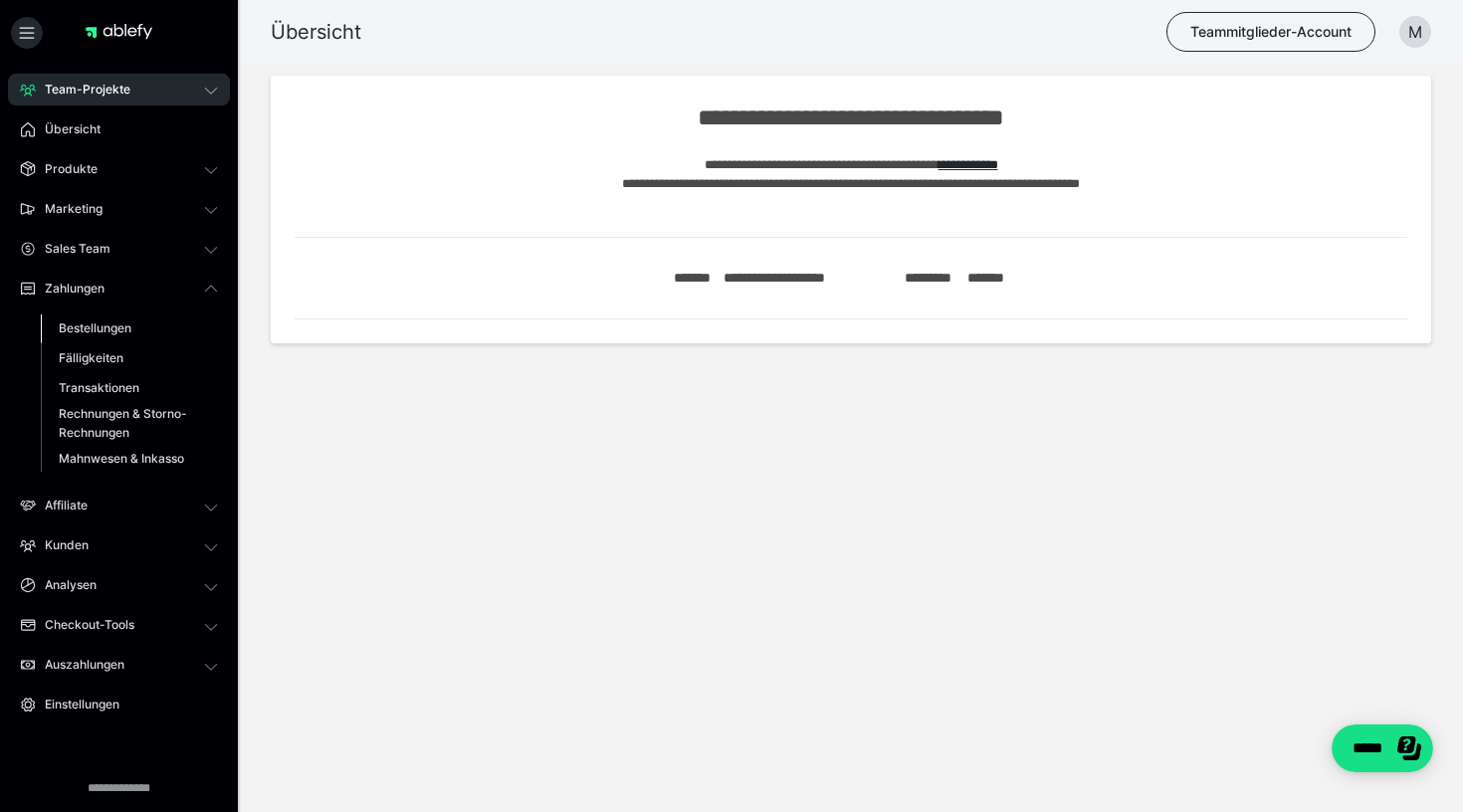 click on "Bestellungen" at bounding box center [95, 327] 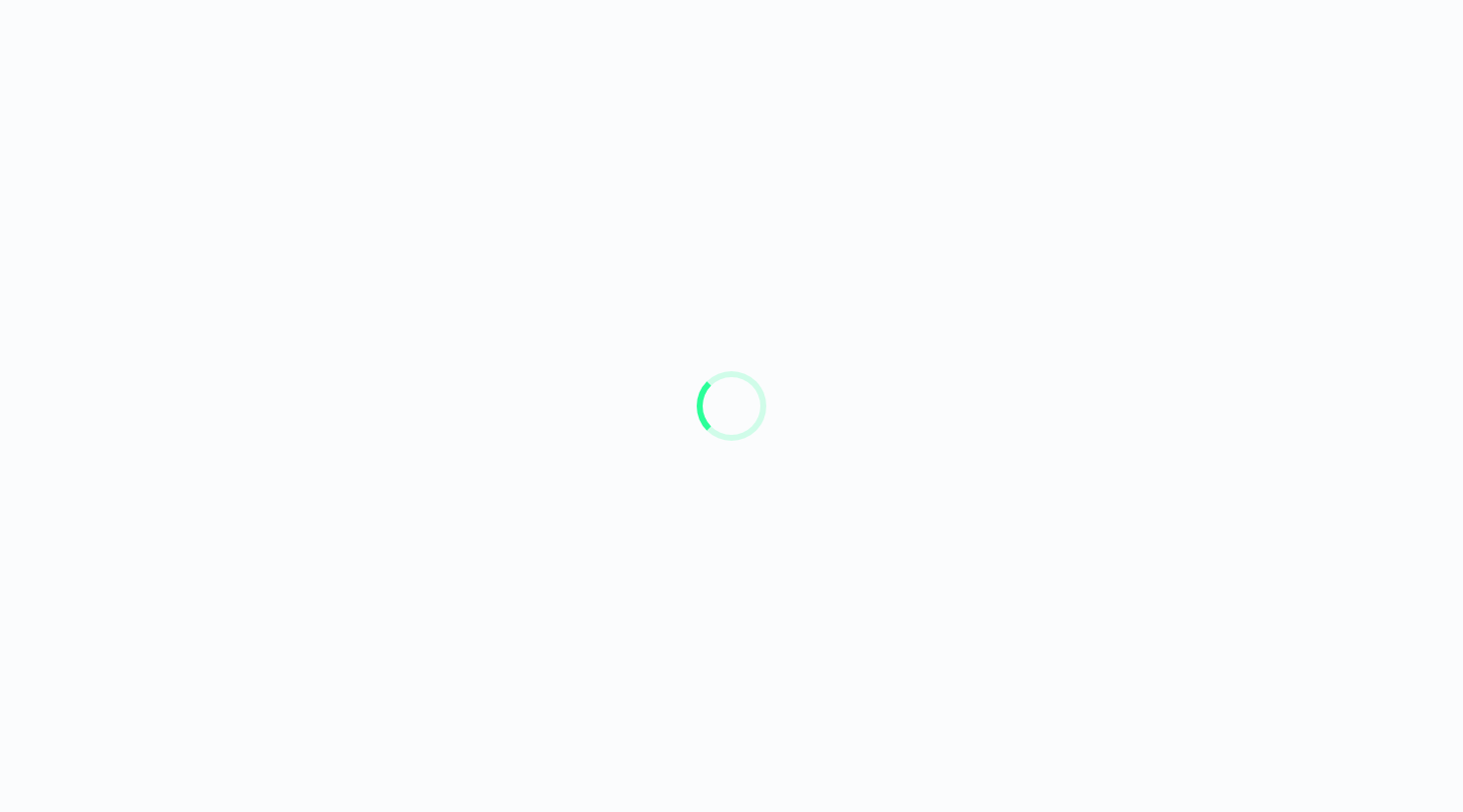 scroll, scrollTop: 0, scrollLeft: 0, axis: both 